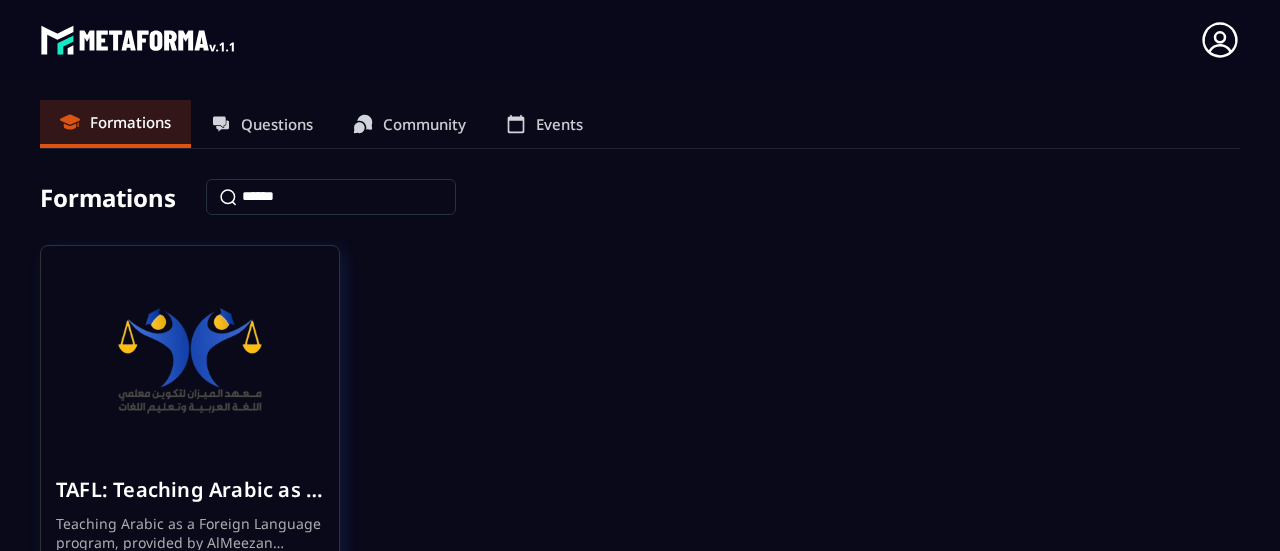 scroll, scrollTop: 0, scrollLeft: 0, axis: both 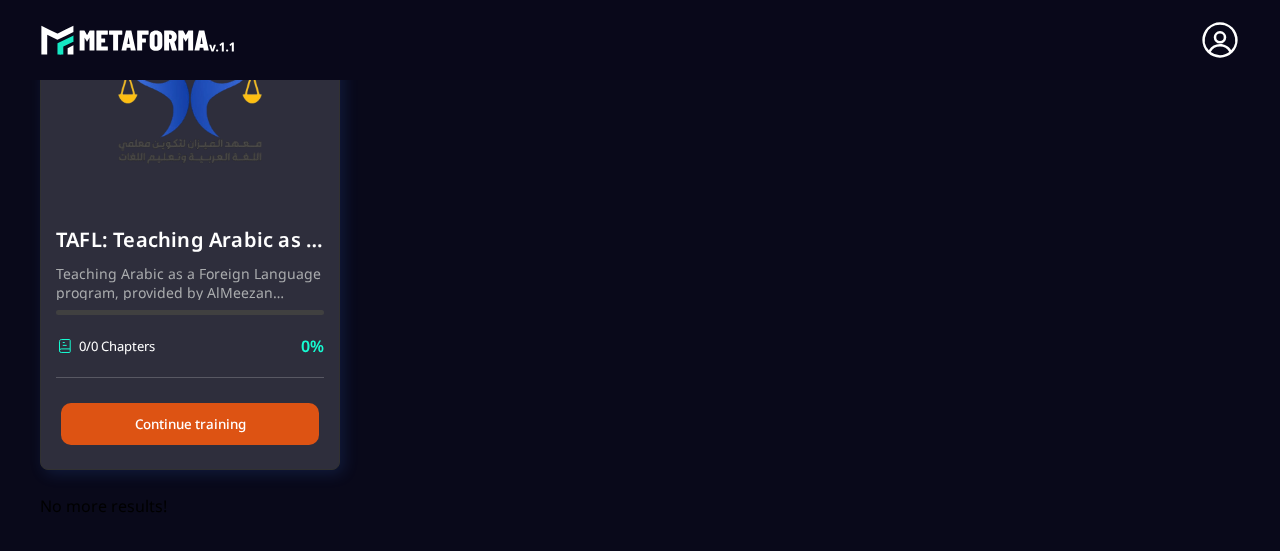 click on "Continue training" at bounding box center [190, 424] 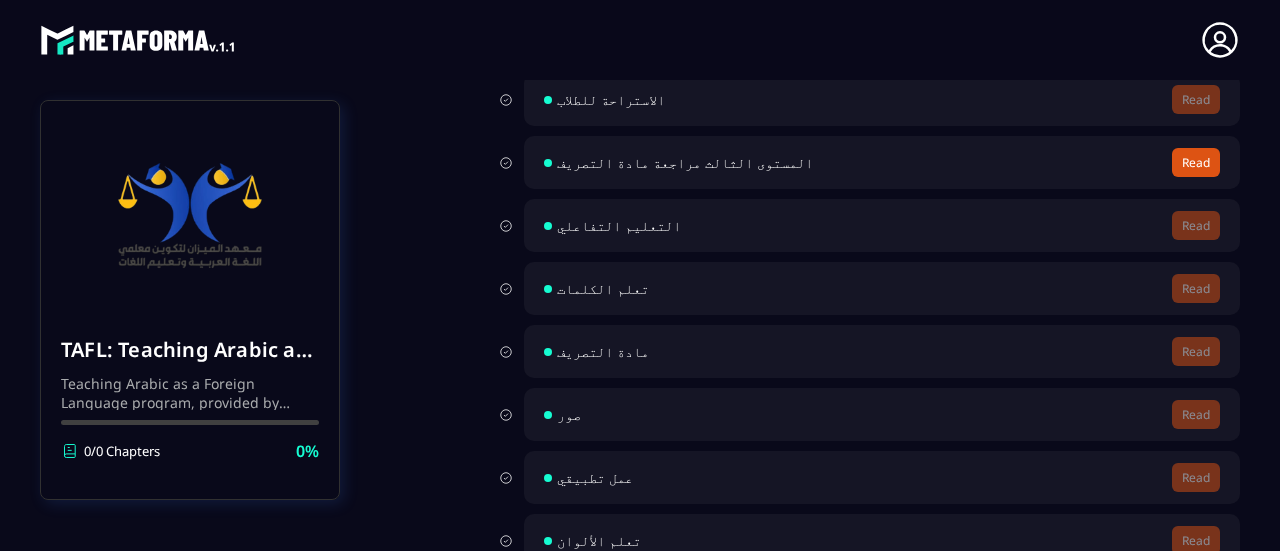 scroll, scrollTop: 2866, scrollLeft: 0, axis: vertical 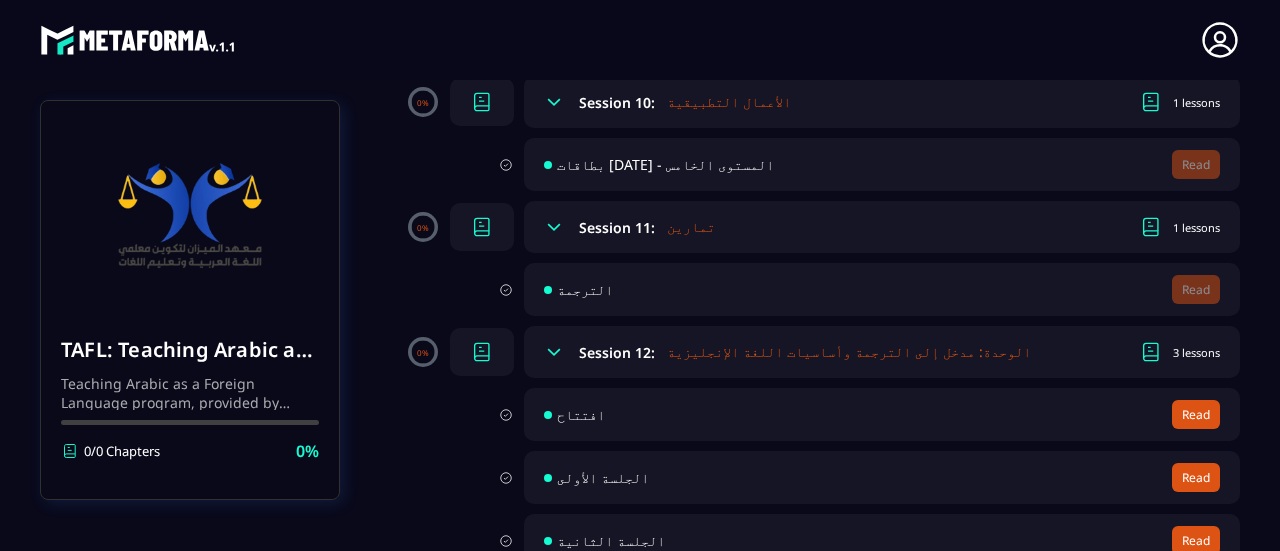 click 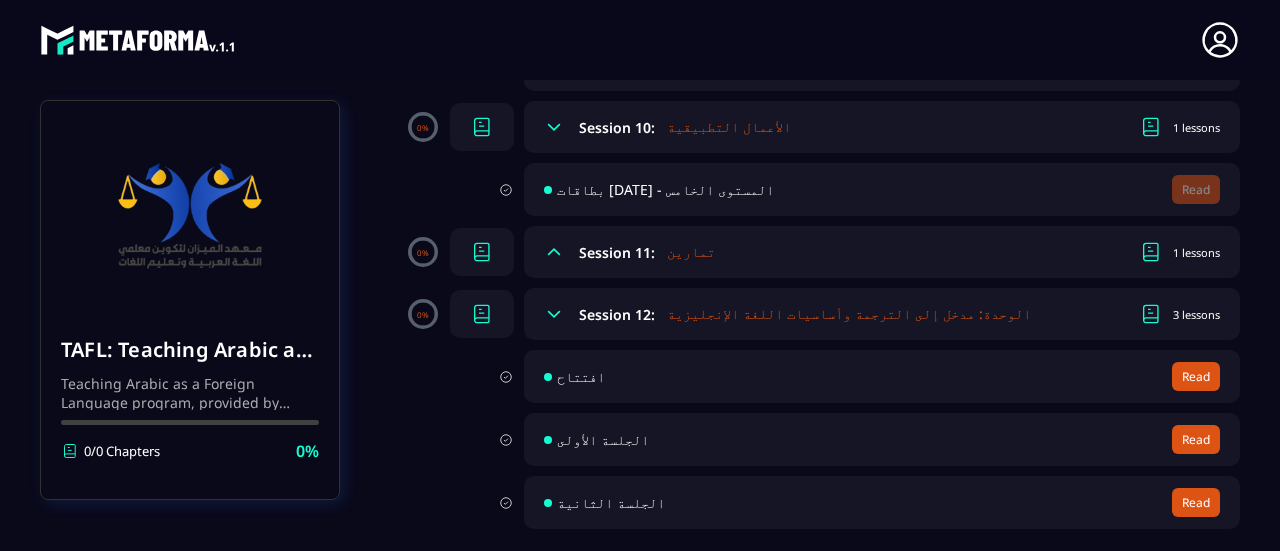 scroll, scrollTop: 2804, scrollLeft: 0, axis: vertical 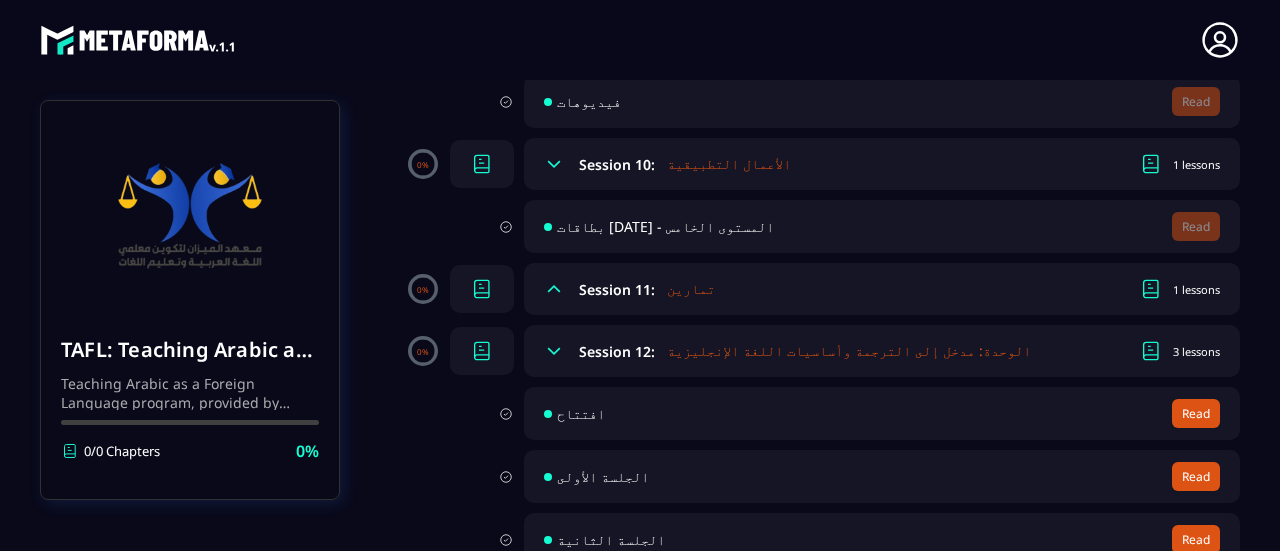 click on "بطاقات [DATE] - المستوى الخامس" at bounding box center (665, 226) 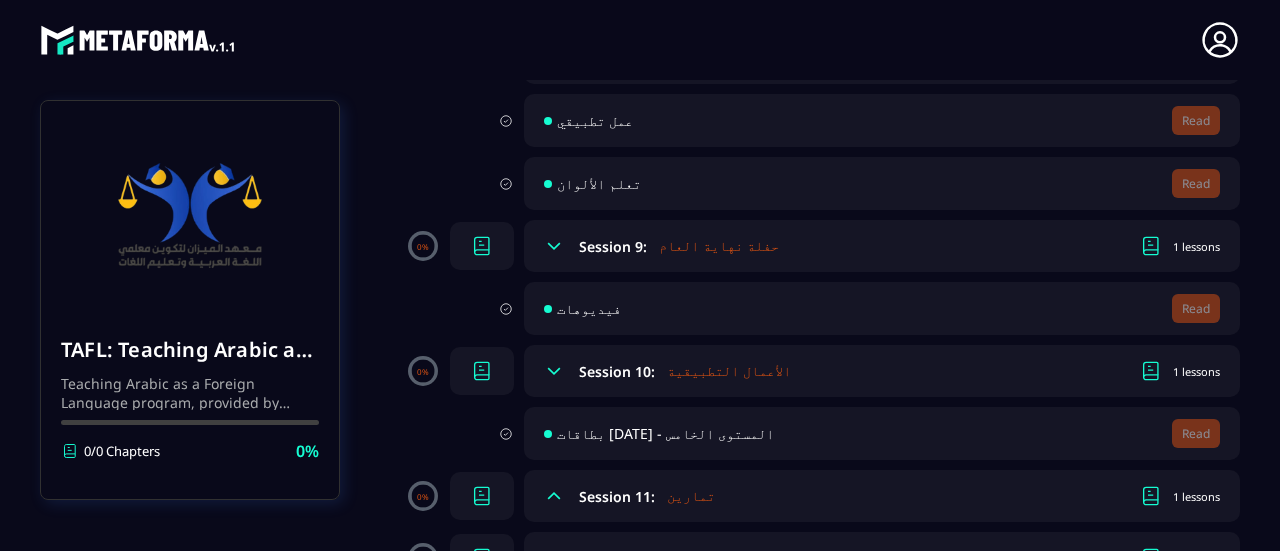 scroll, scrollTop: 2618, scrollLeft: 0, axis: vertical 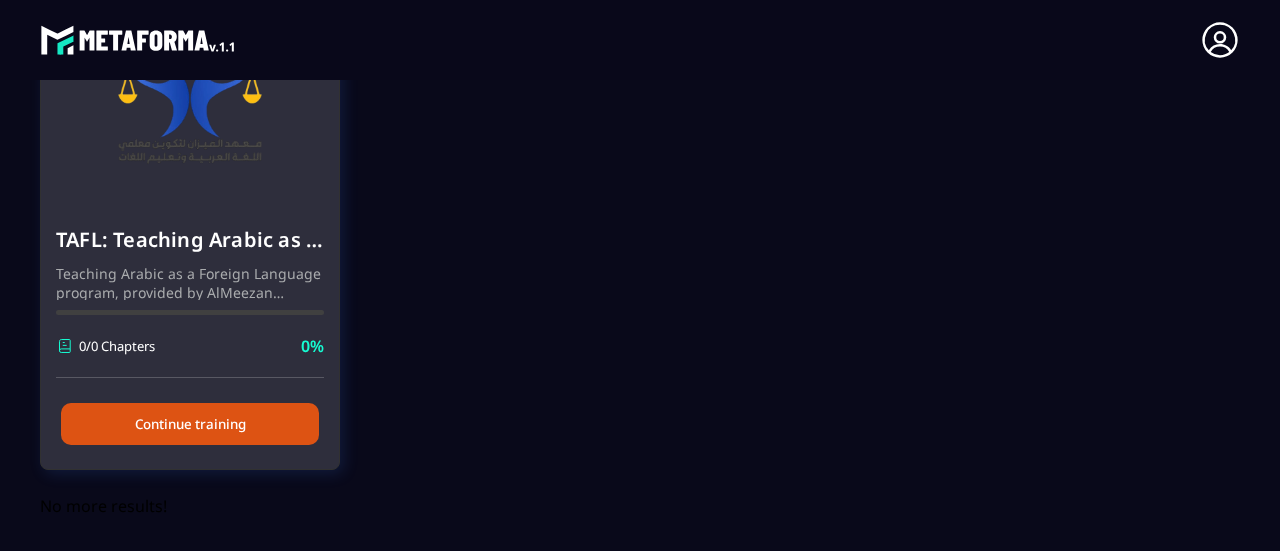 click on "Continue training" at bounding box center (190, 424) 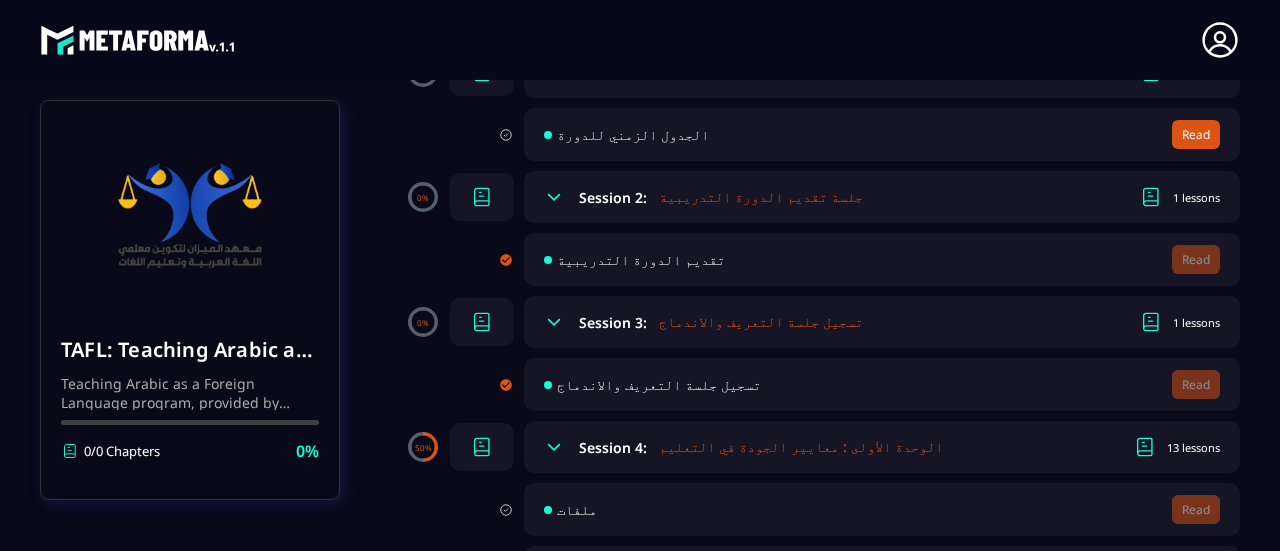 scroll, scrollTop: 0, scrollLeft: 0, axis: both 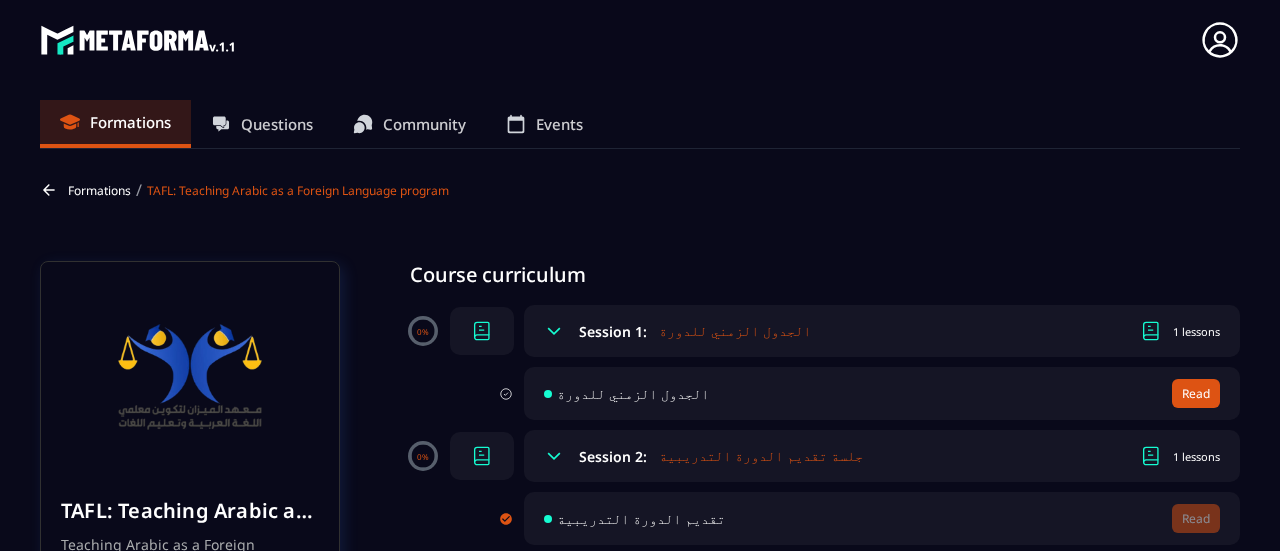 click on "الجدول الزمني للدورة" at bounding box center [735, 331] 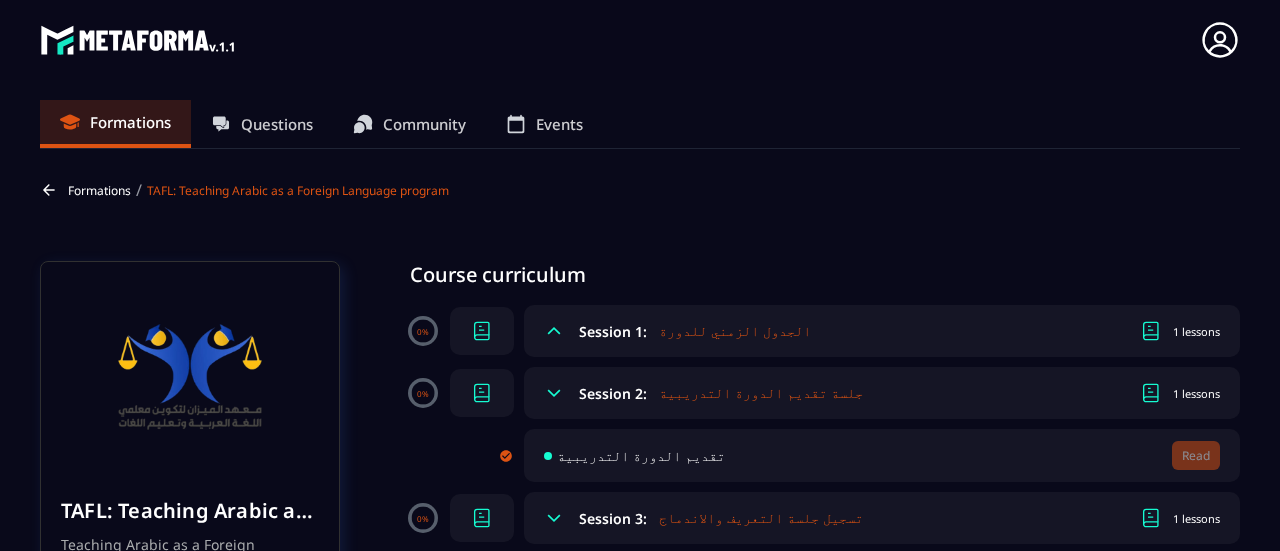 click on "الجدول الزمني للدورة" at bounding box center (735, 331) 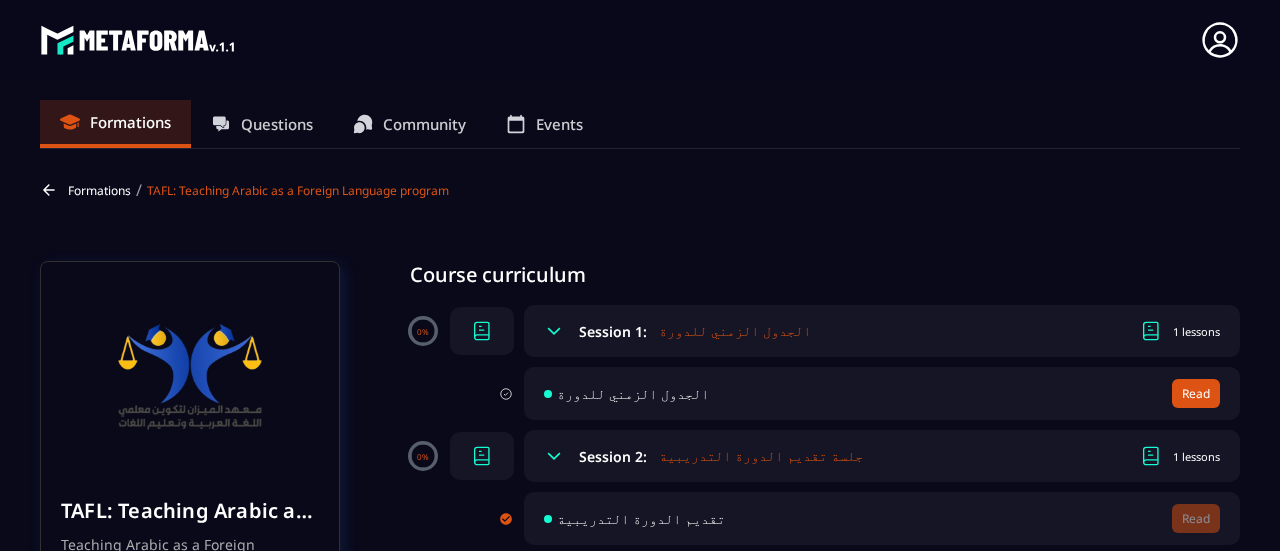 click on "الجدول الزمني للدورة" at bounding box center [735, 331] 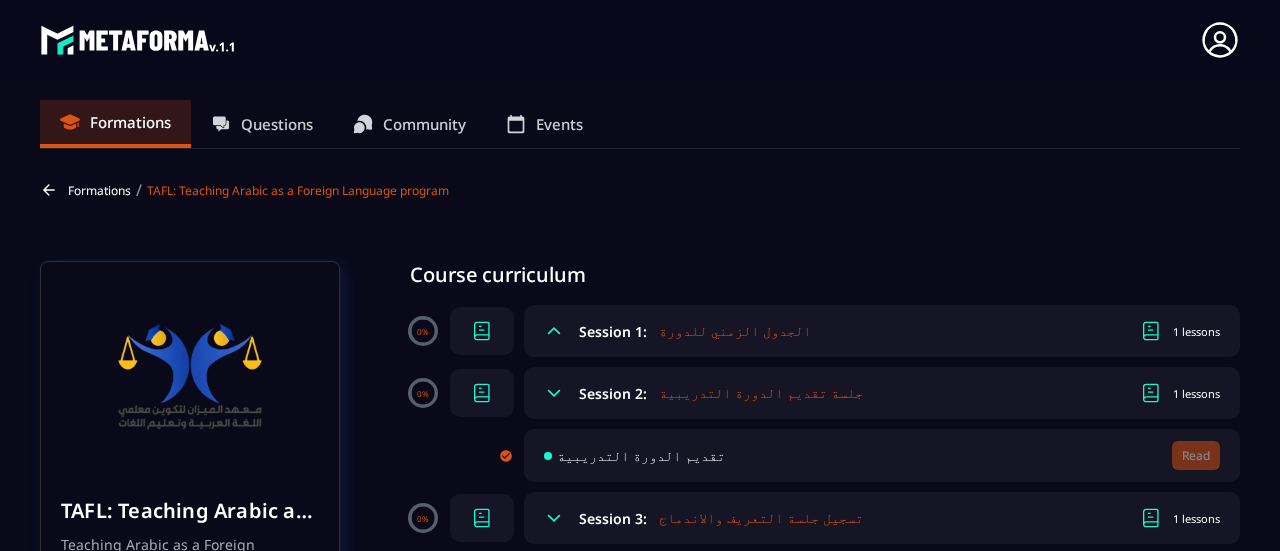 click on "الجدول الزمني للدورة" at bounding box center [735, 331] 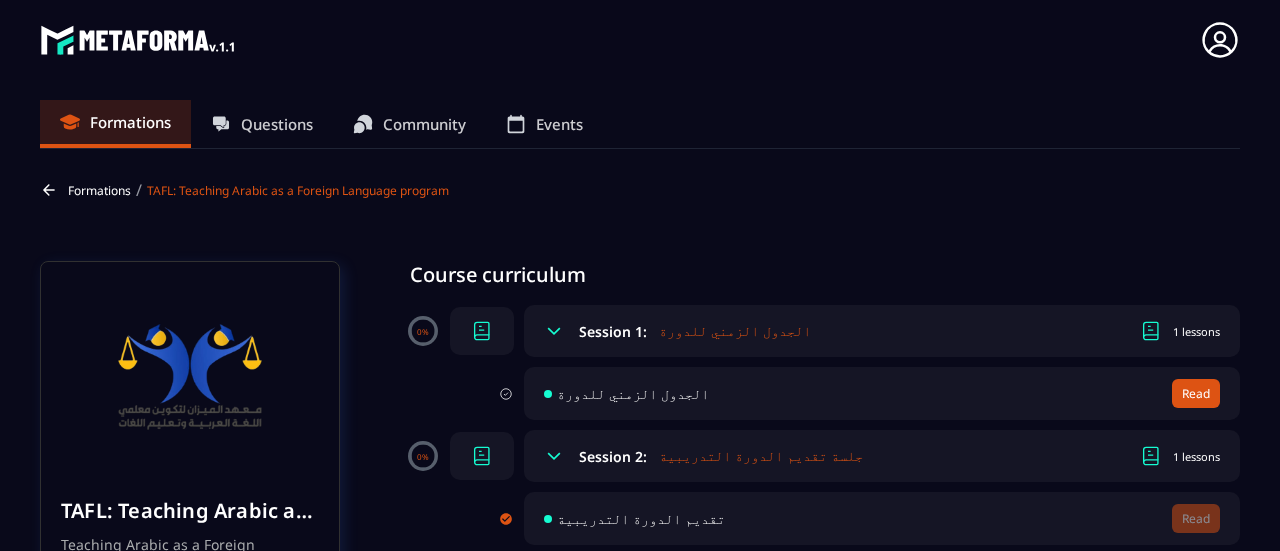 click on "Read" at bounding box center (1196, 393) 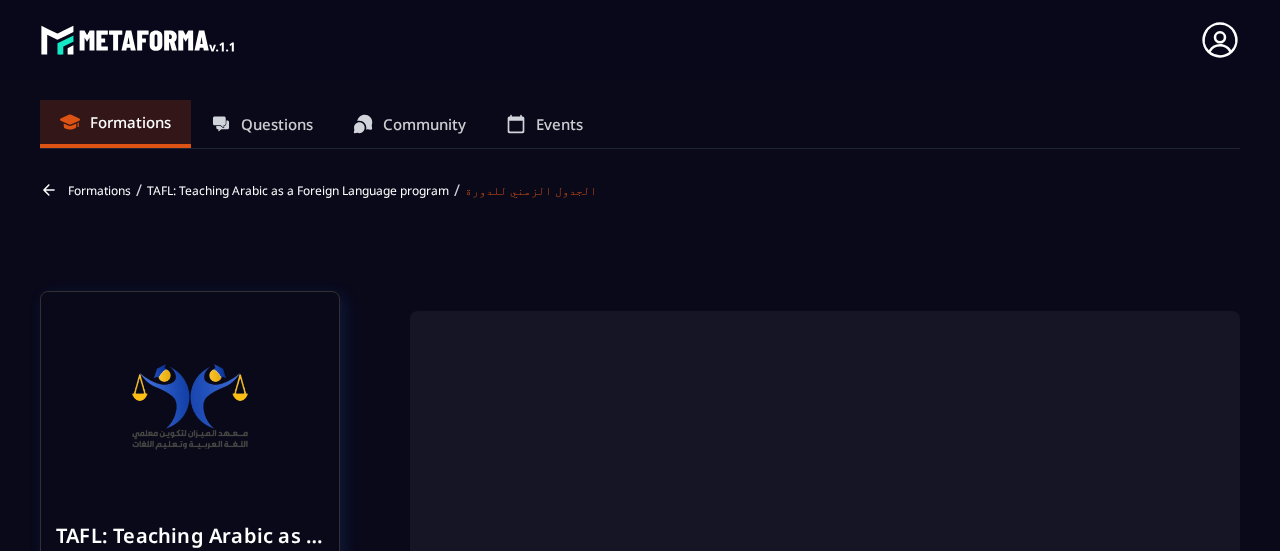 scroll, scrollTop: 68, scrollLeft: 0, axis: vertical 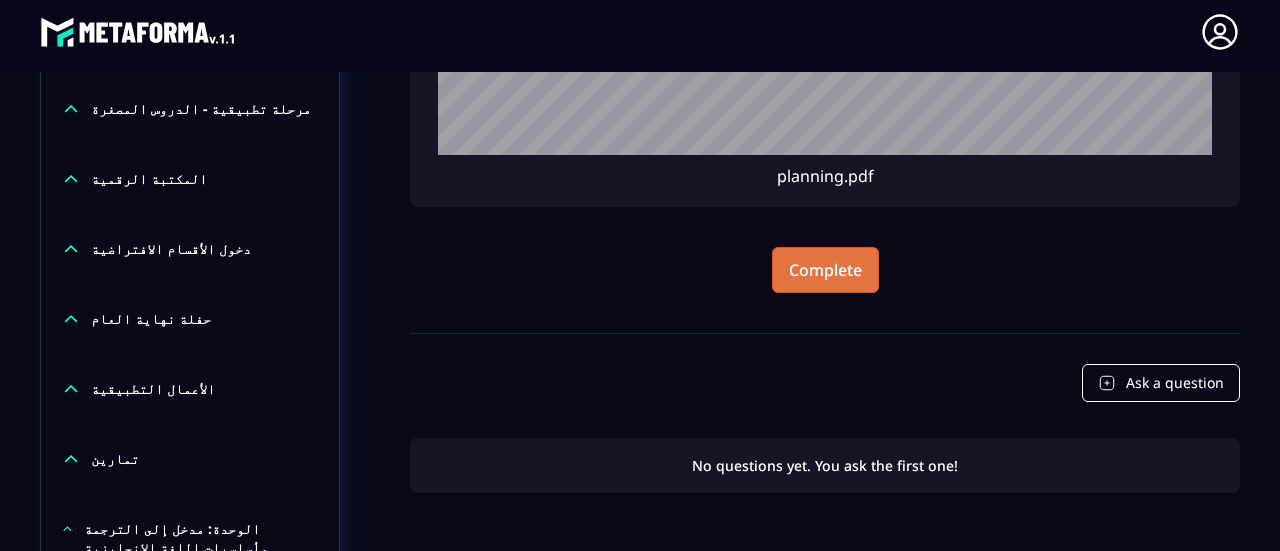 click on "Complete" at bounding box center [825, 270] 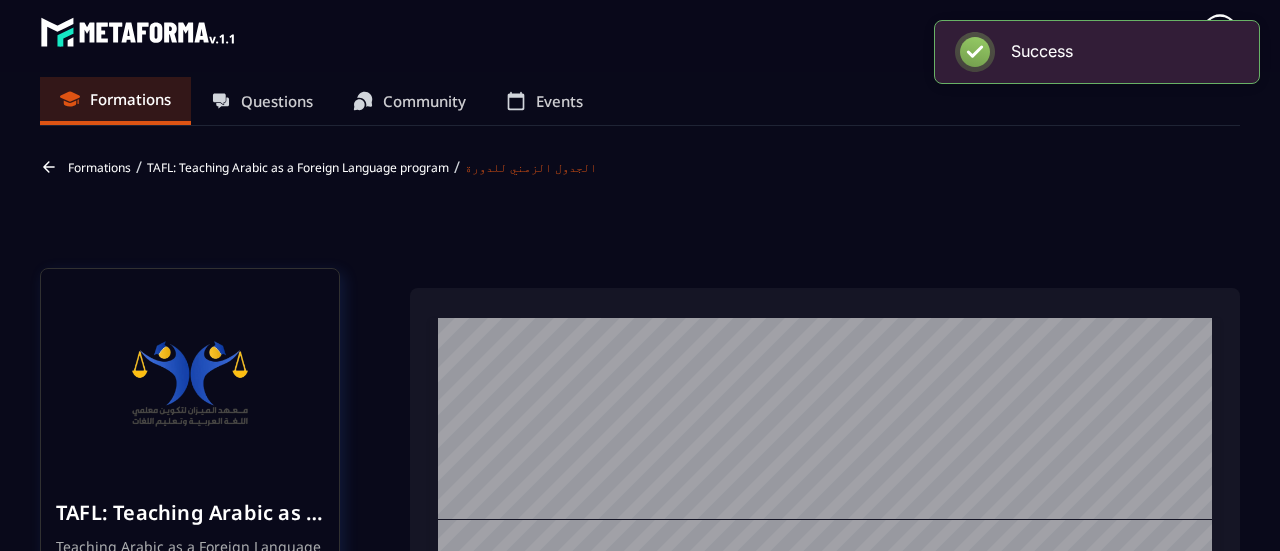 scroll, scrollTop: 0, scrollLeft: 0, axis: both 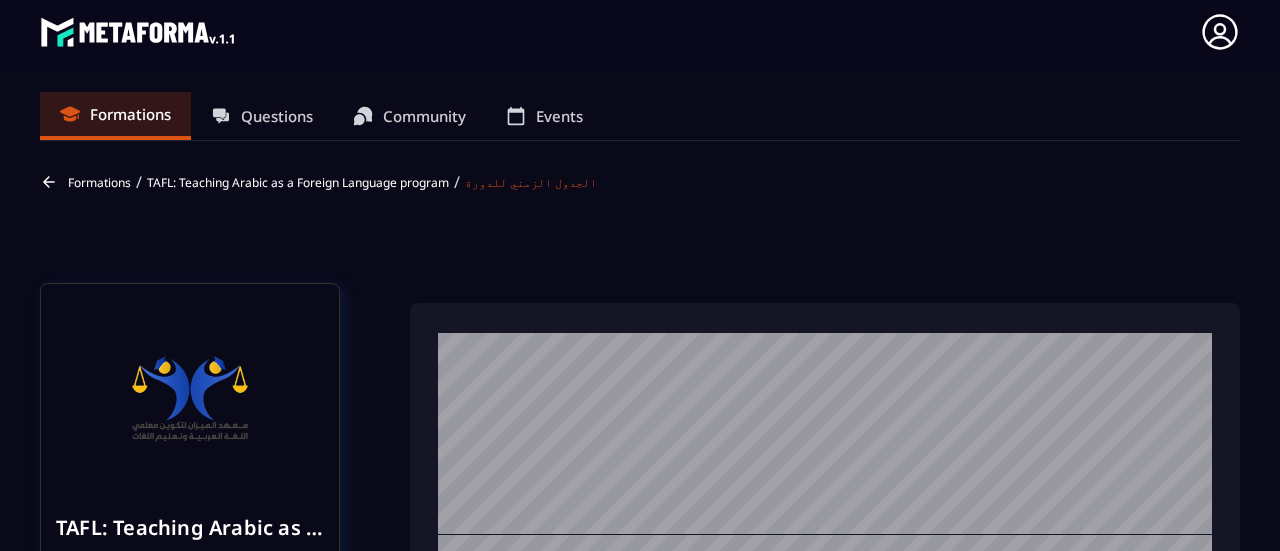 click on "Formations" at bounding box center (130, 114) 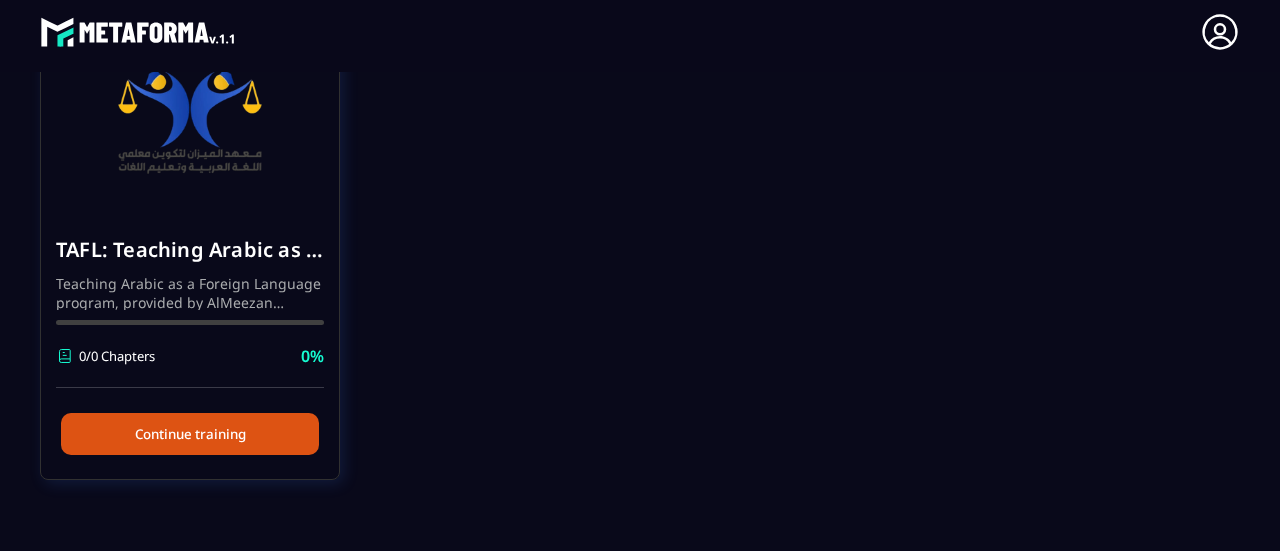 scroll, scrollTop: 253, scrollLeft: 0, axis: vertical 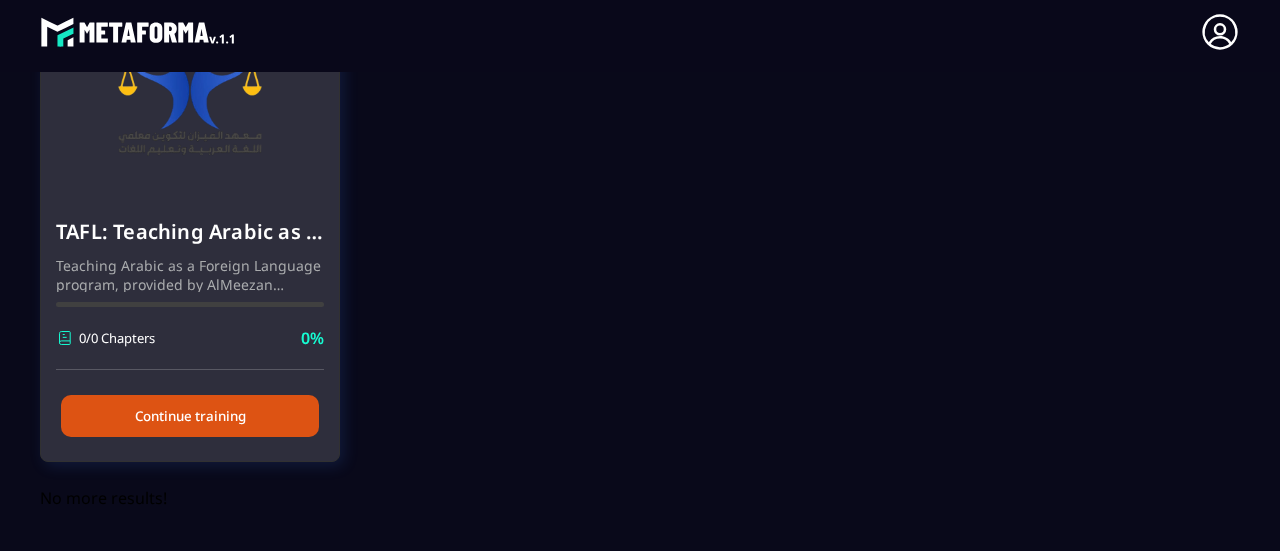 click on "Continue training" at bounding box center [190, 416] 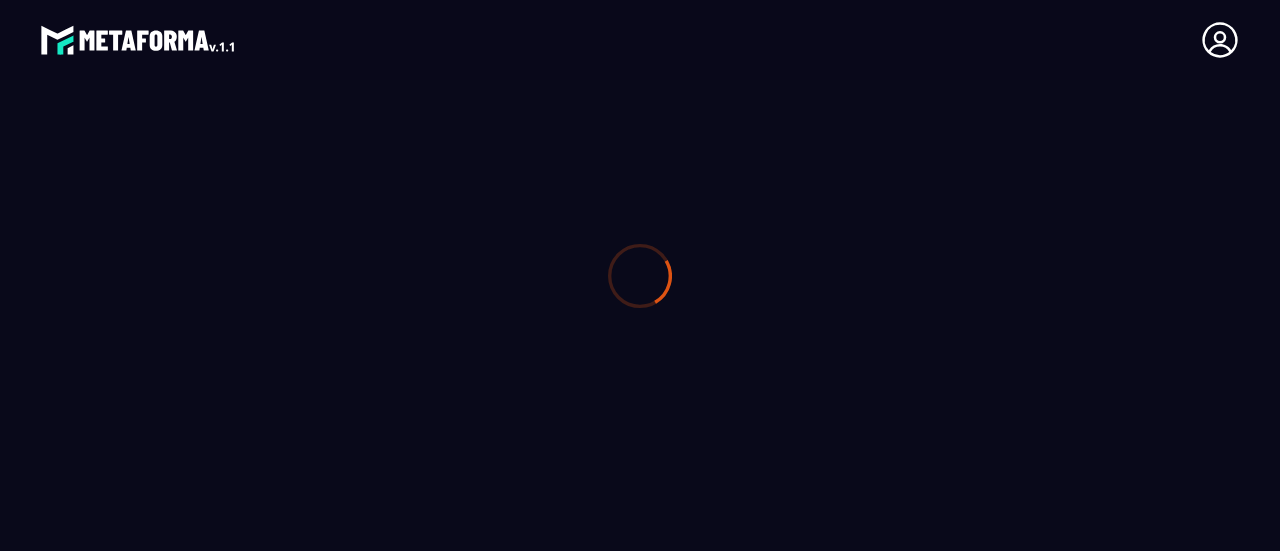 scroll, scrollTop: 0, scrollLeft: 0, axis: both 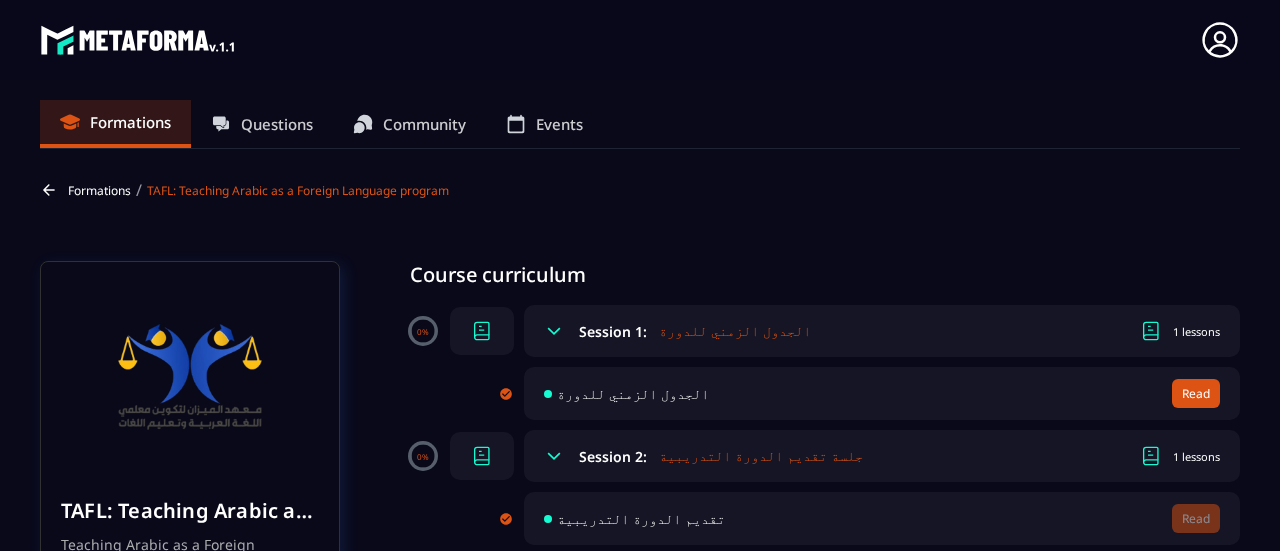 click on "الجدول الزمني للدورة" at bounding box center (735, 331) 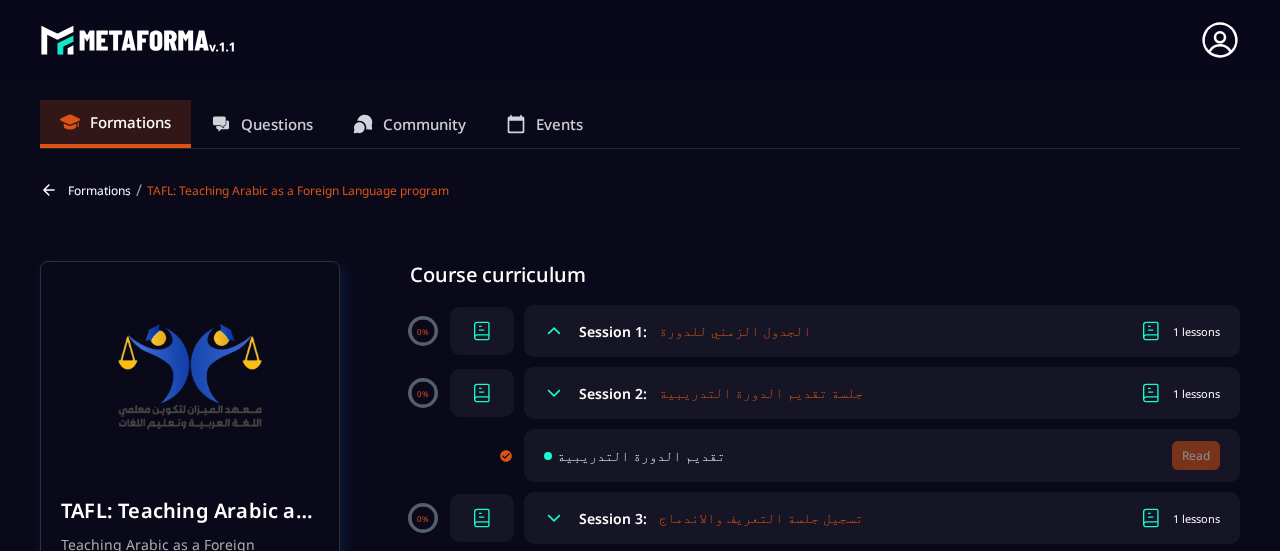 click on "الجدول الزمني للدورة" at bounding box center [735, 331] 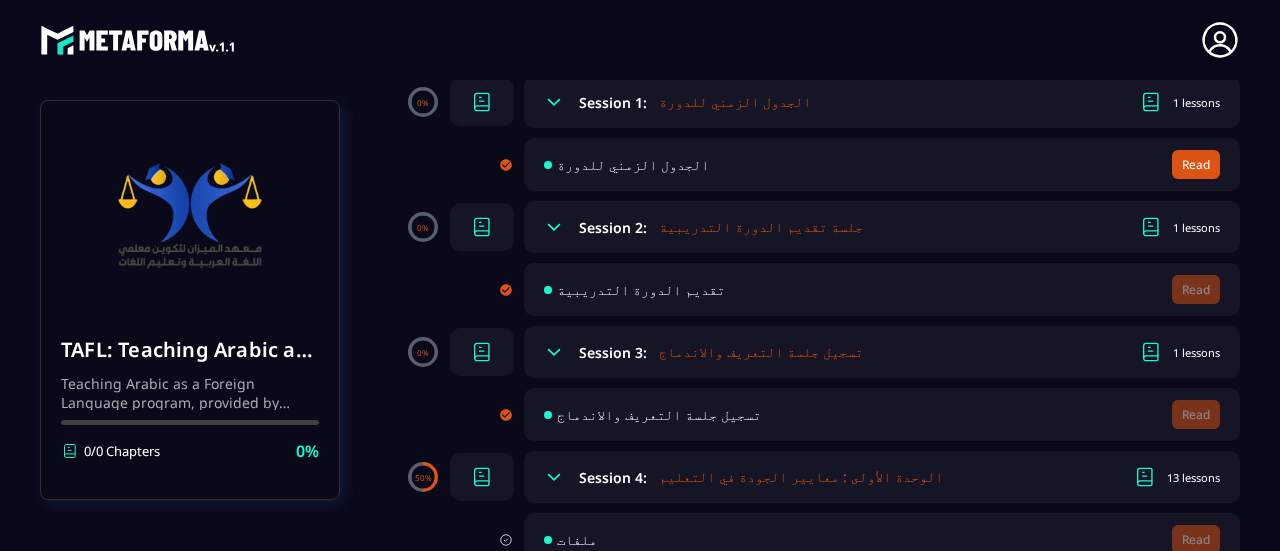 scroll, scrollTop: 248, scrollLeft: 0, axis: vertical 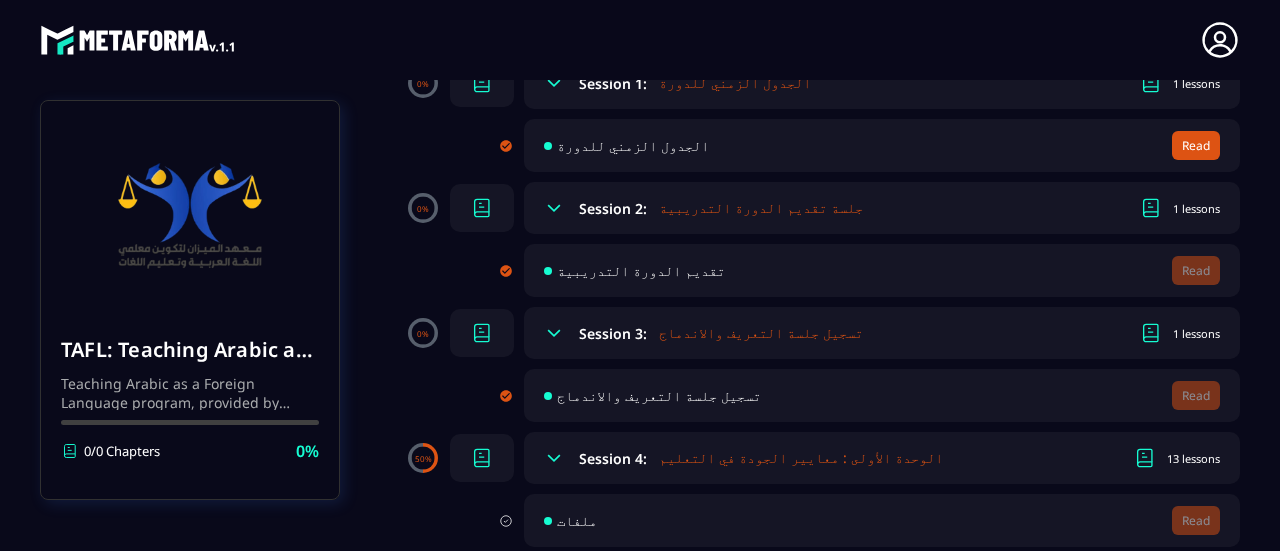 click on "جلسة تقديم الدورة التدريبية" at bounding box center [761, 208] 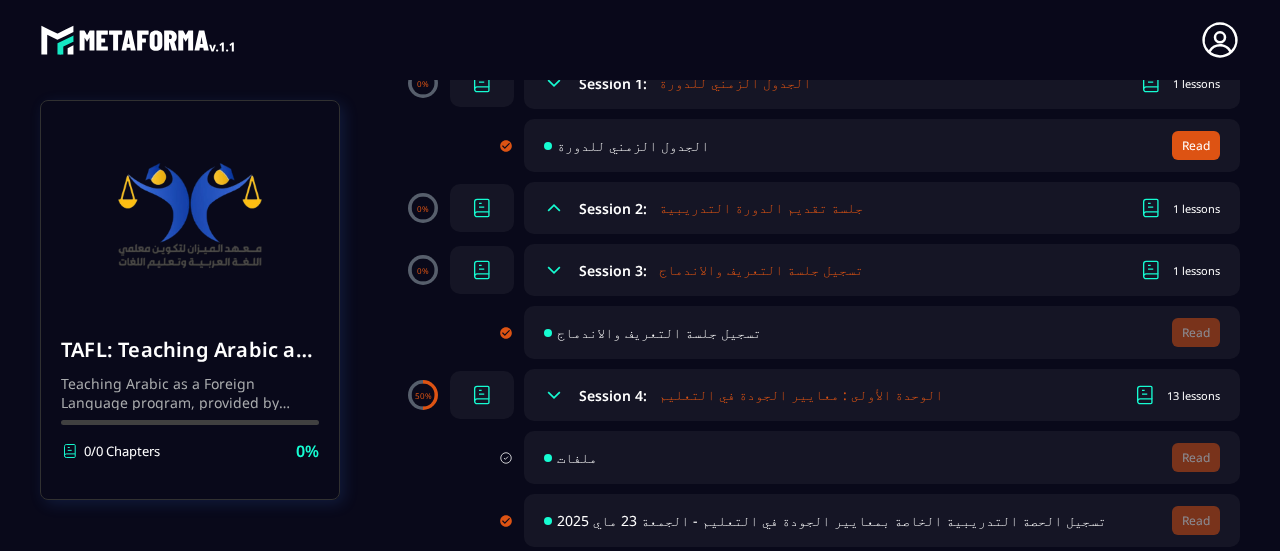click on "جلسة تقديم الدورة التدريبية" at bounding box center (761, 208) 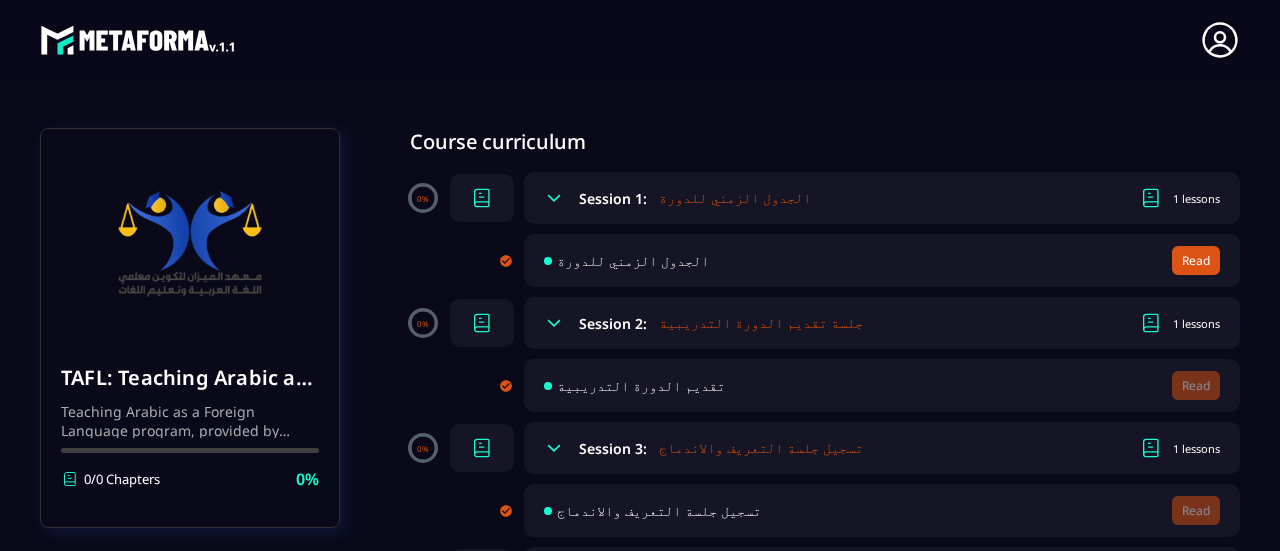 scroll, scrollTop: 132, scrollLeft: 0, axis: vertical 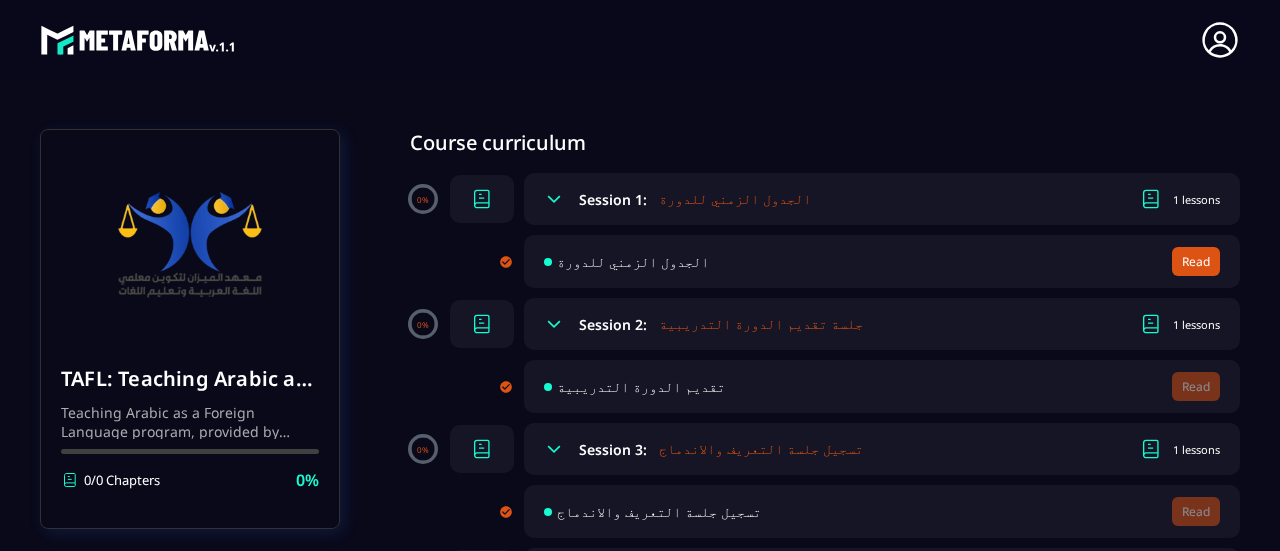 click on "جلسة تقديم الدورة التدريبية" at bounding box center [761, 324] 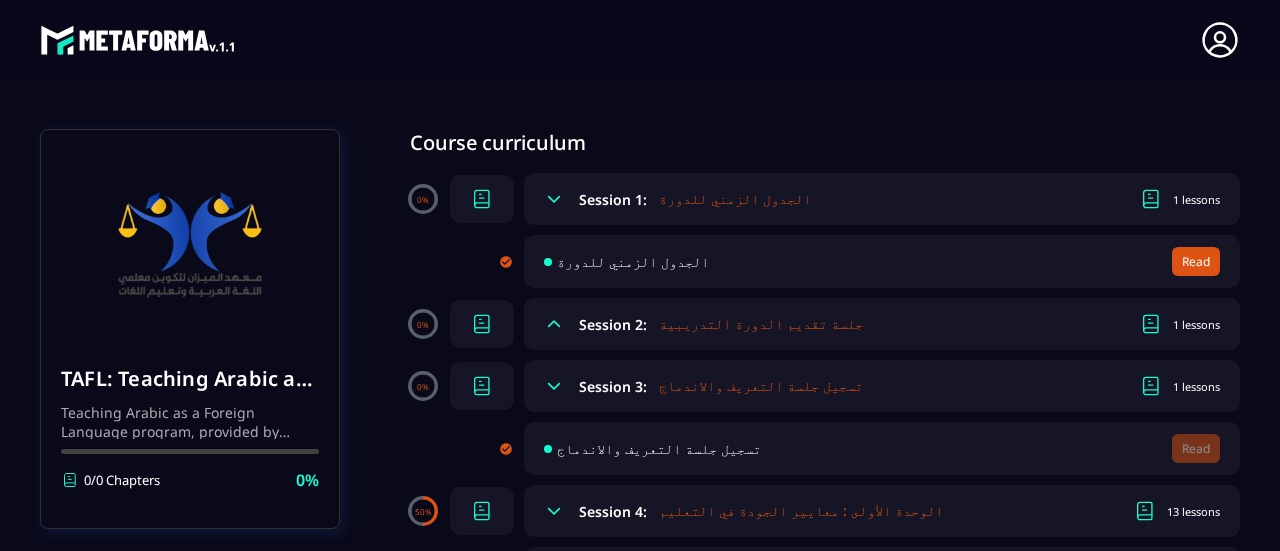 click on "جلسة تقديم الدورة التدريبية" at bounding box center [761, 324] 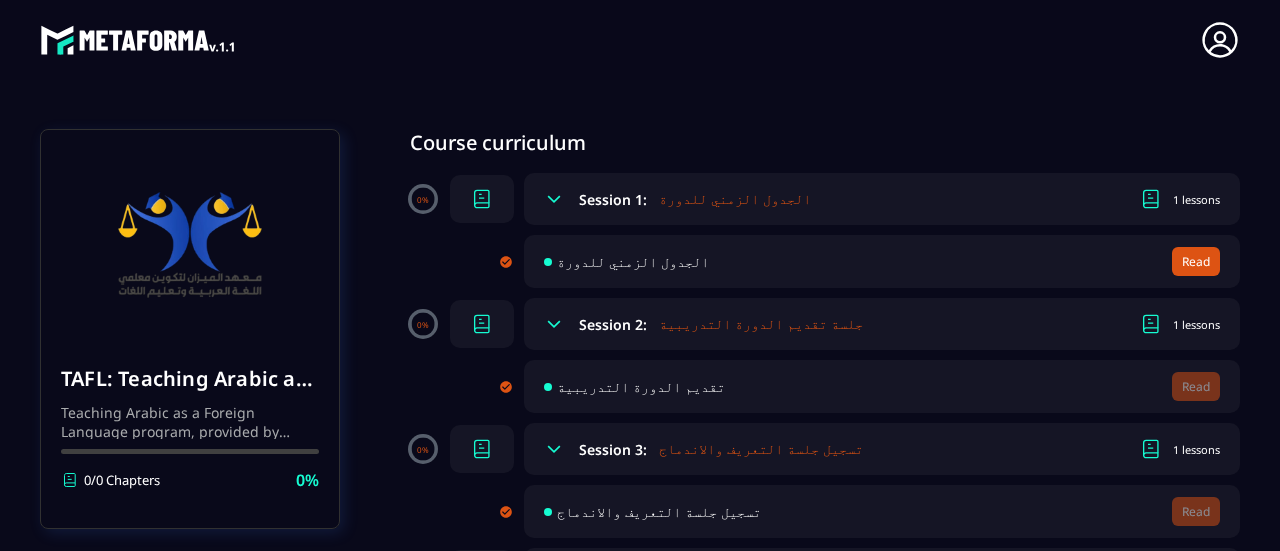 click on "جلسة تقديم الدورة التدريبية" at bounding box center [761, 324] 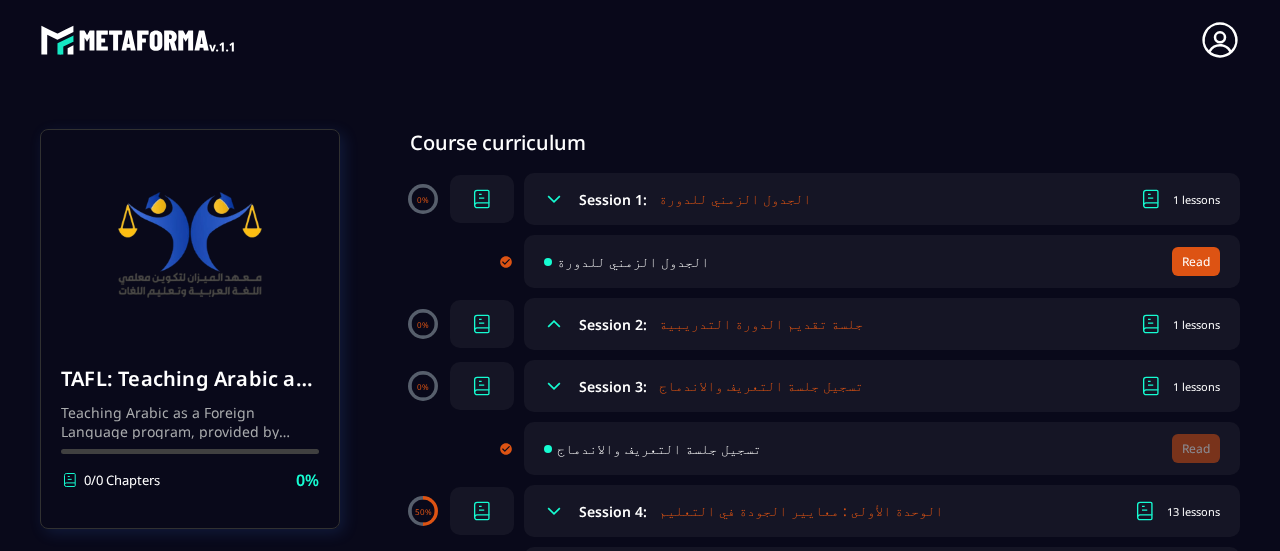 click on "جلسة تقديم الدورة التدريبية" at bounding box center (761, 324) 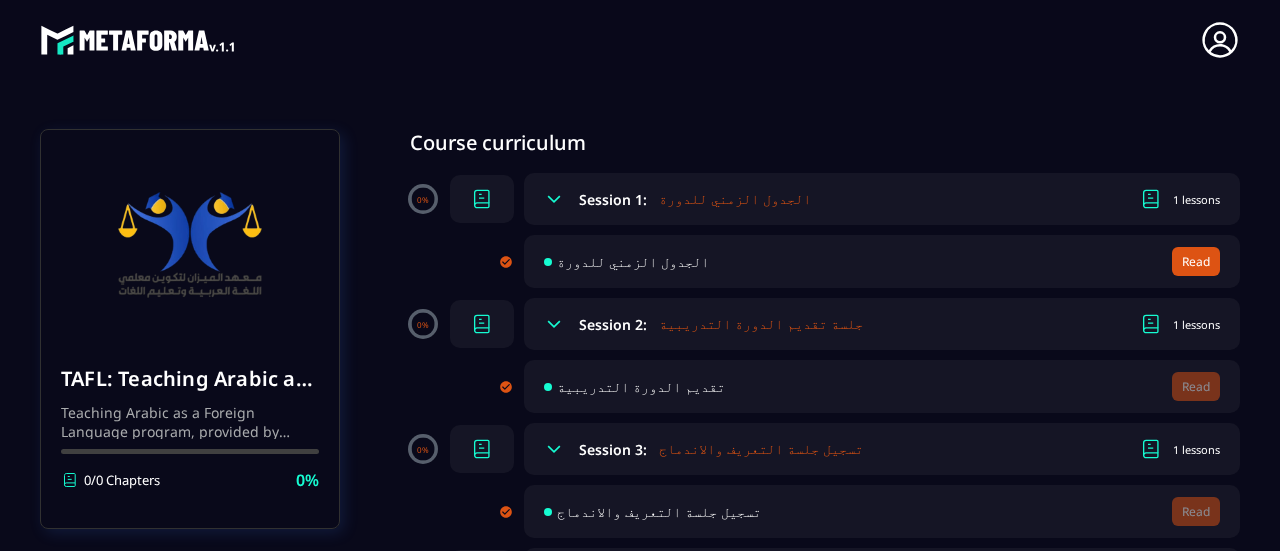 click 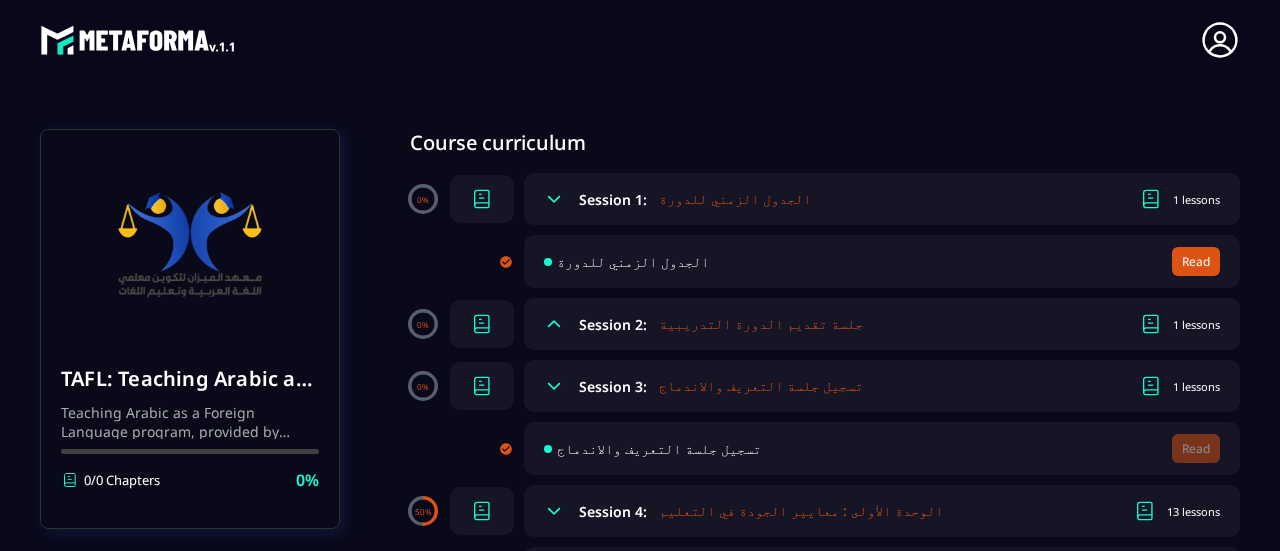click 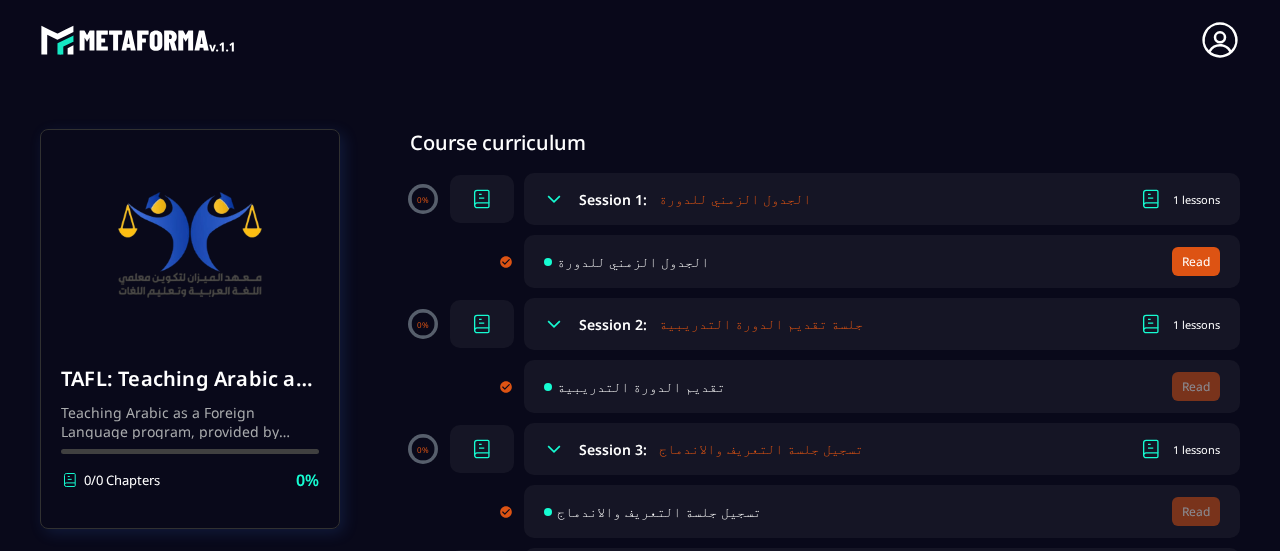 click on "جلسة تقديم الدورة التدريبية" at bounding box center [761, 324] 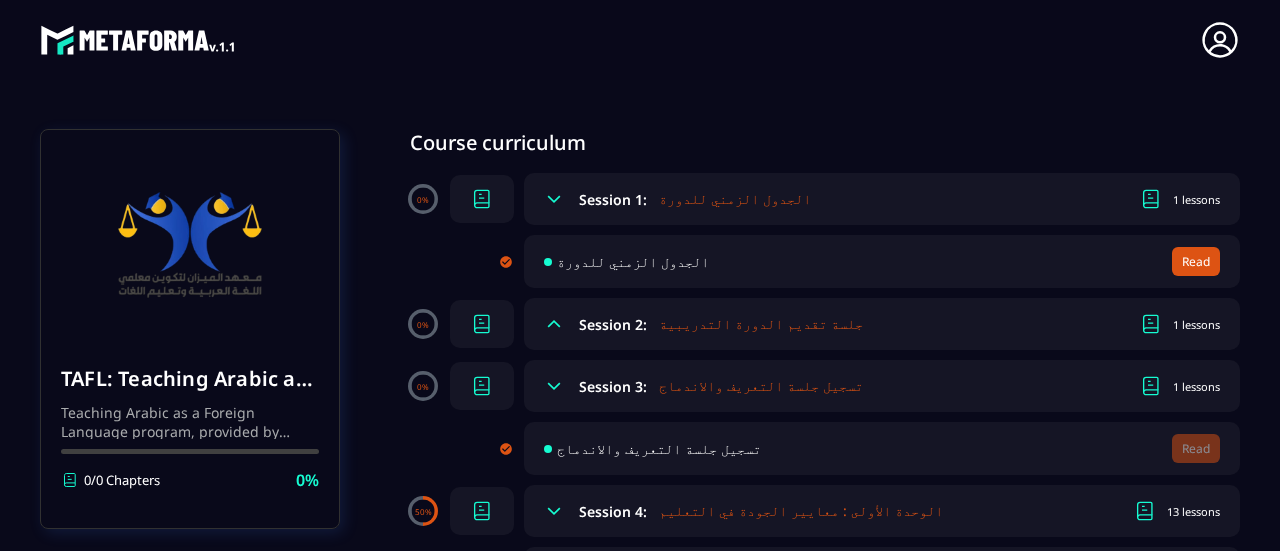 click on "جلسة تقديم الدورة التدريبية" at bounding box center (761, 324) 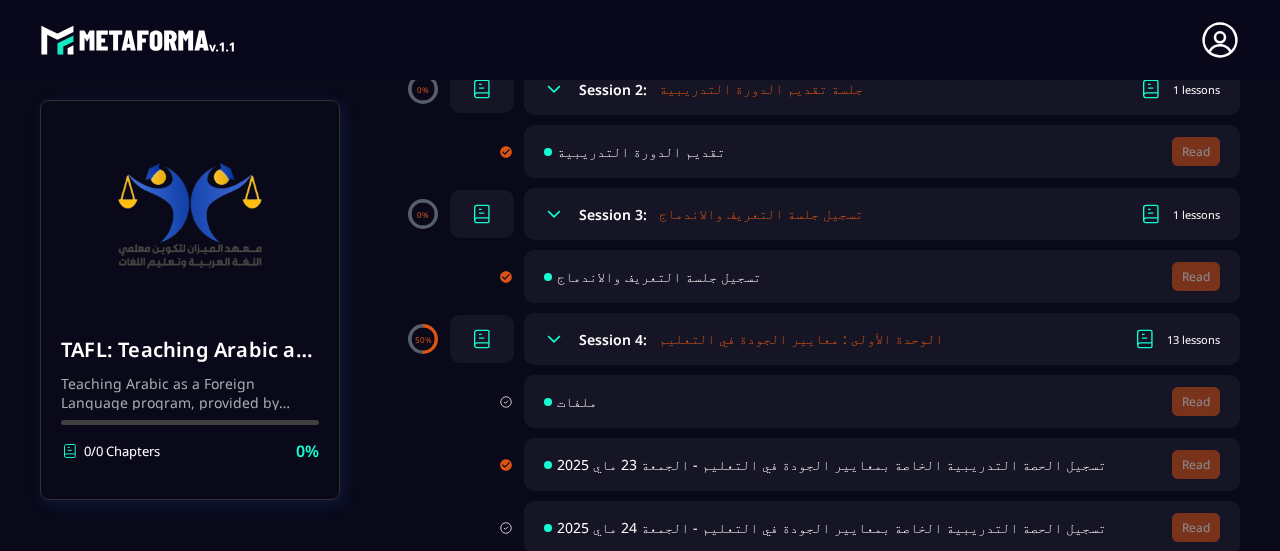 scroll, scrollTop: 369, scrollLeft: 0, axis: vertical 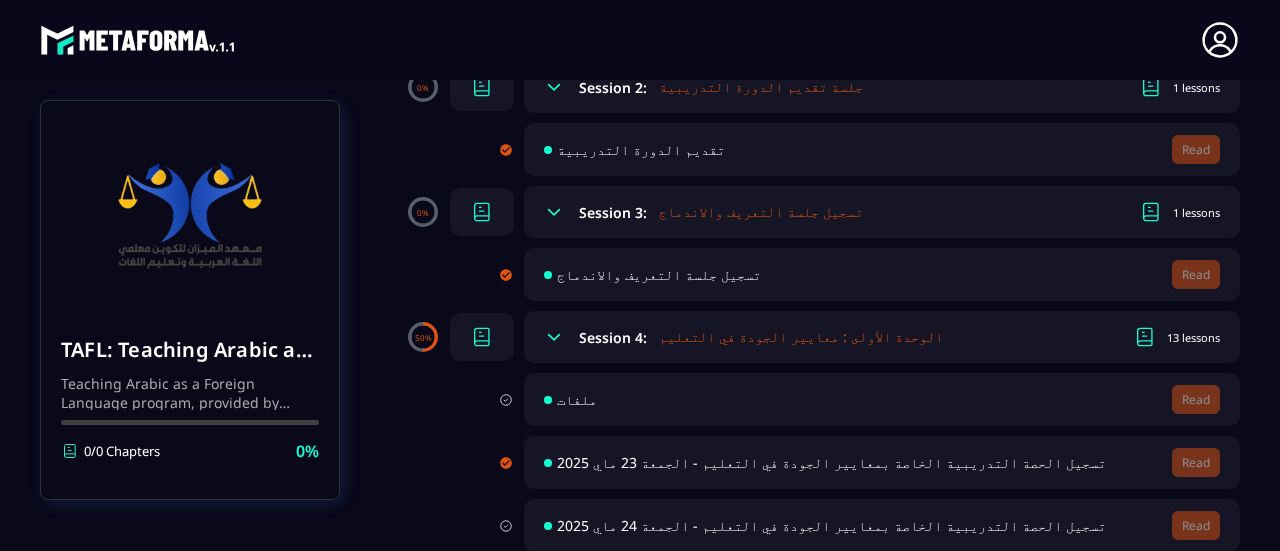 click on "الوحدة الأولى : معايير الجودة في التعليم" at bounding box center [801, 337] 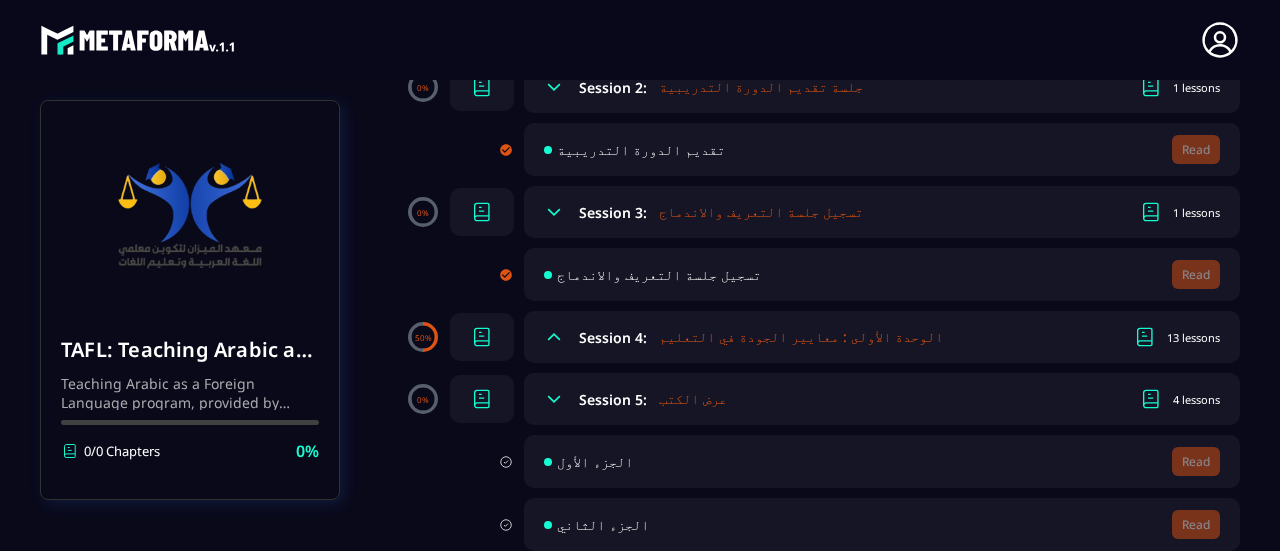 click on "الوحدة الأولى : معايير الجودة في التعليم" at bounding box center [801, 337] 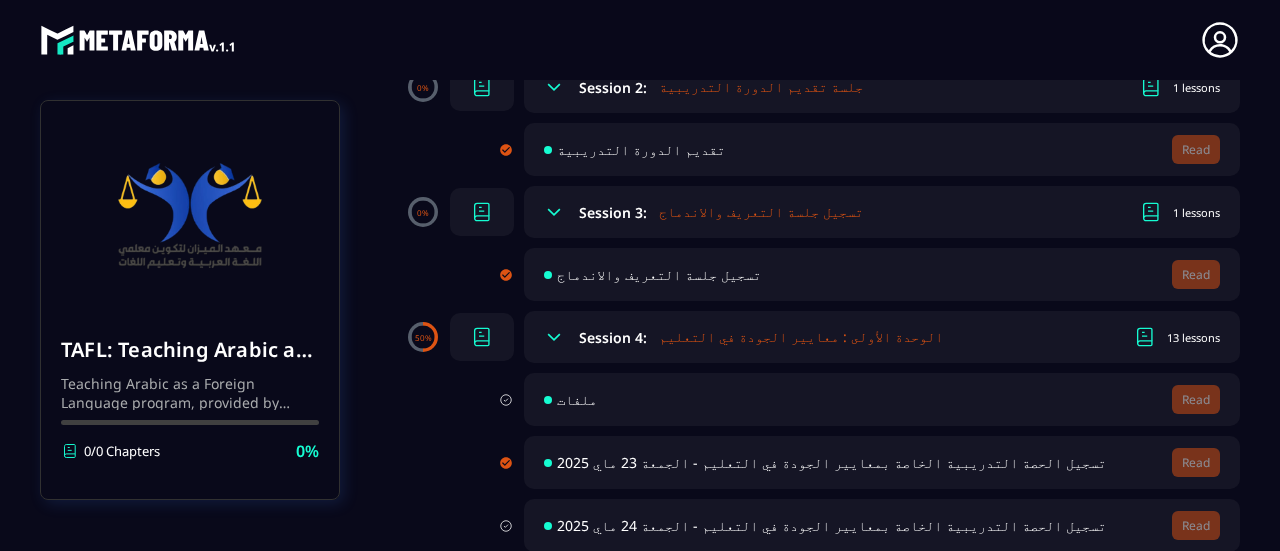 click on "الوحدة الأولى : معايير الجودة في التعليم" at bounding box center [801, 337] 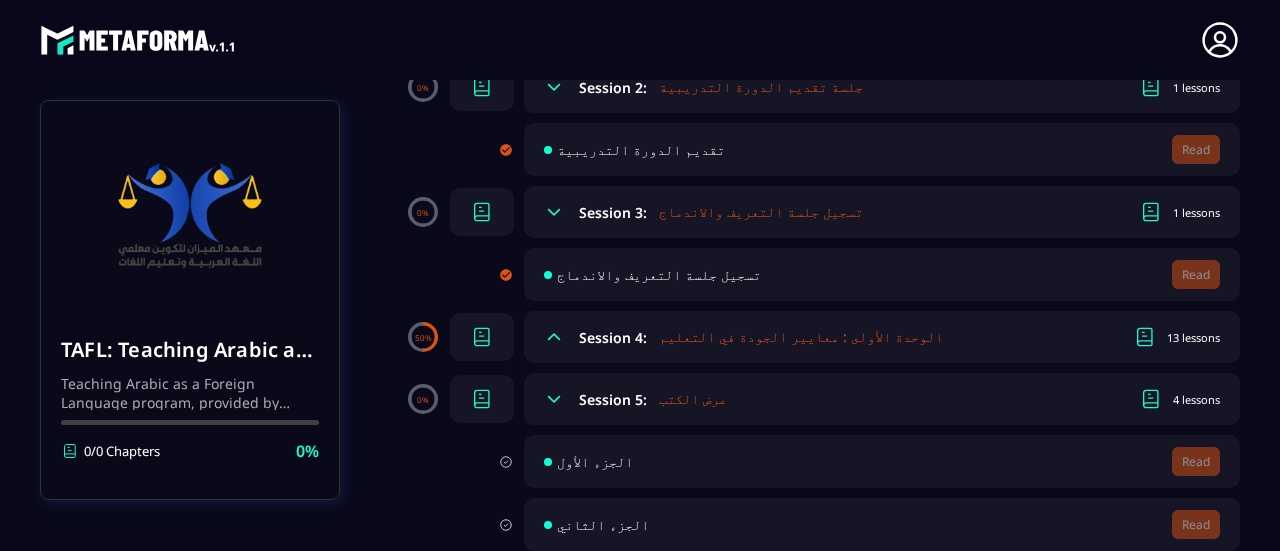 click on "الوحدة الأولى : معايير الجودة في التعليم" at bounding box center [801, 337] 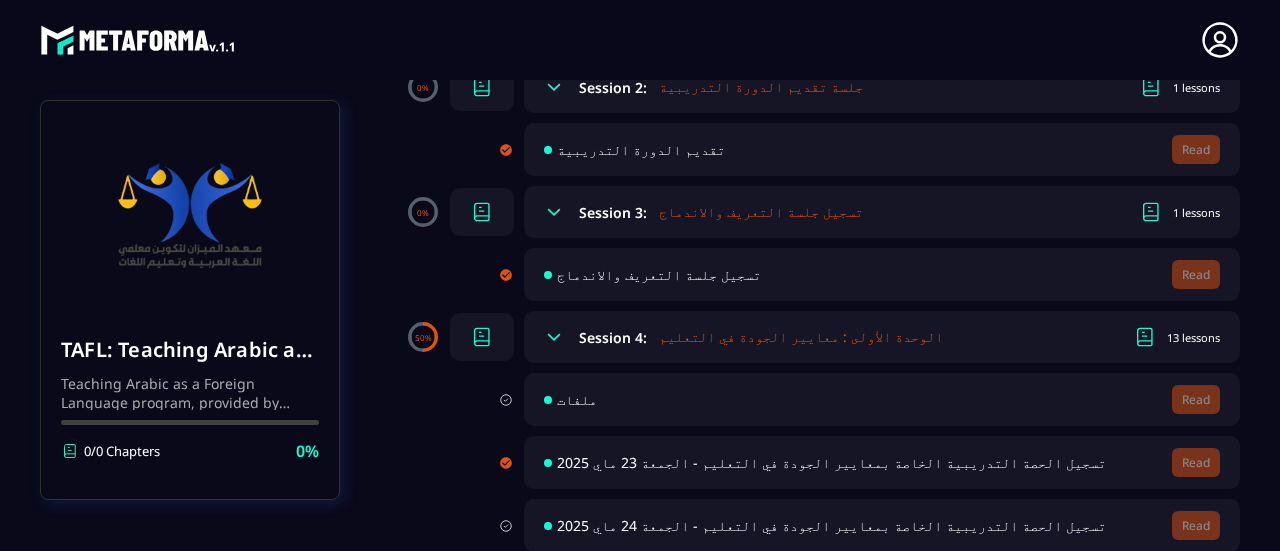 click on "الوحدة الأولى : معايير الجودة في التعليم" at bounding box center [801, 337] 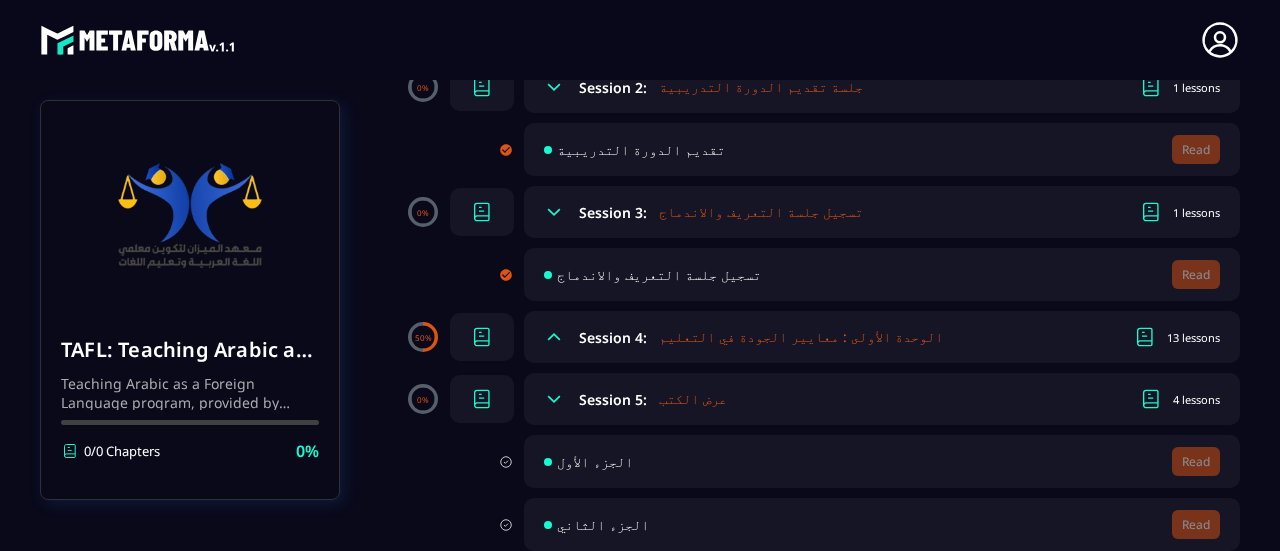 click on "الوحدة الأولى : معايير الجودة في التعليم" at bounding box center (801, 337) 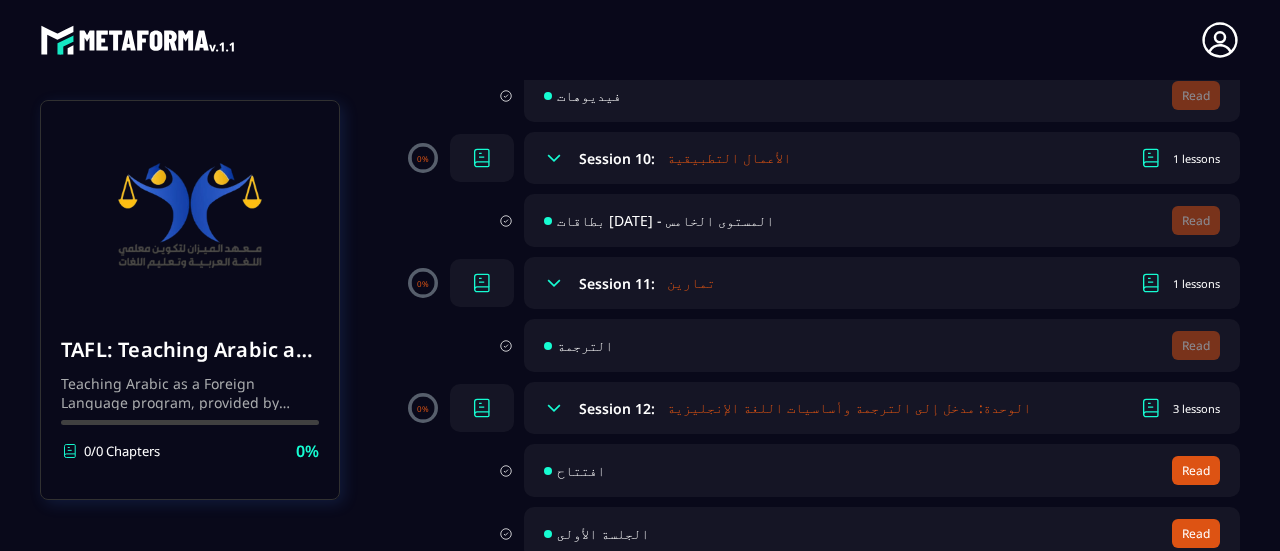 scroll, scrollTop: 2811, scrollLeft: 0, axis: vertical 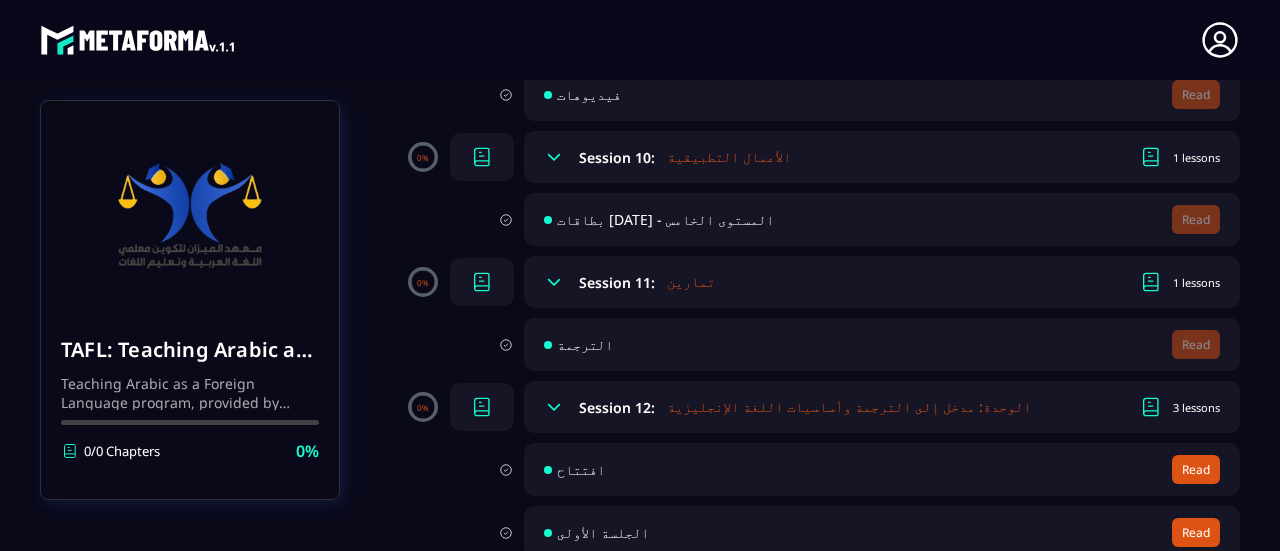 click on "الوحدة: مدخل إلى الترجمة وأساسيات اللغة الإنجليزية" at bounding box center (849, 407) 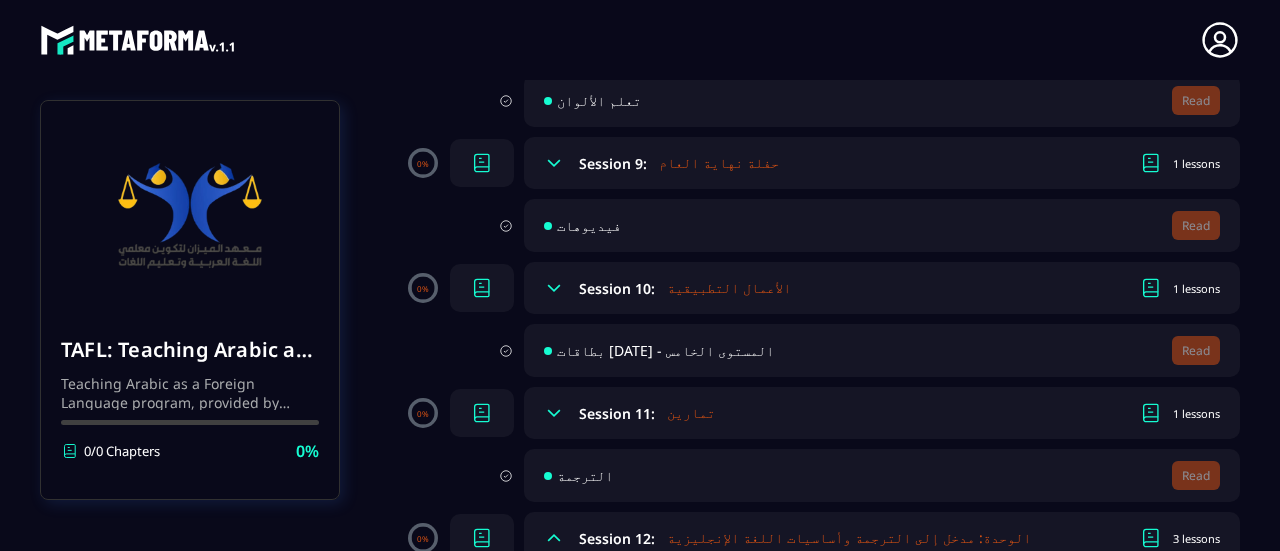 click on "الوحدة: مدخل إلى الترجمة وأساسيات اللغة الإنجليزية" at bounding box center (849, 538) 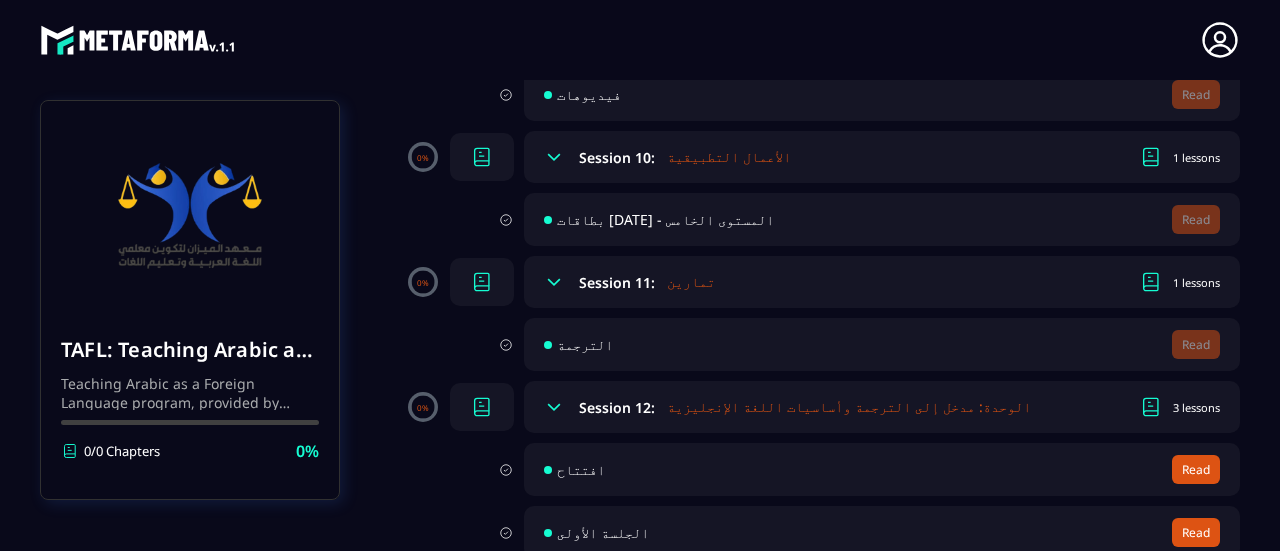 click on "Read" at bounding box center (1196, 532) 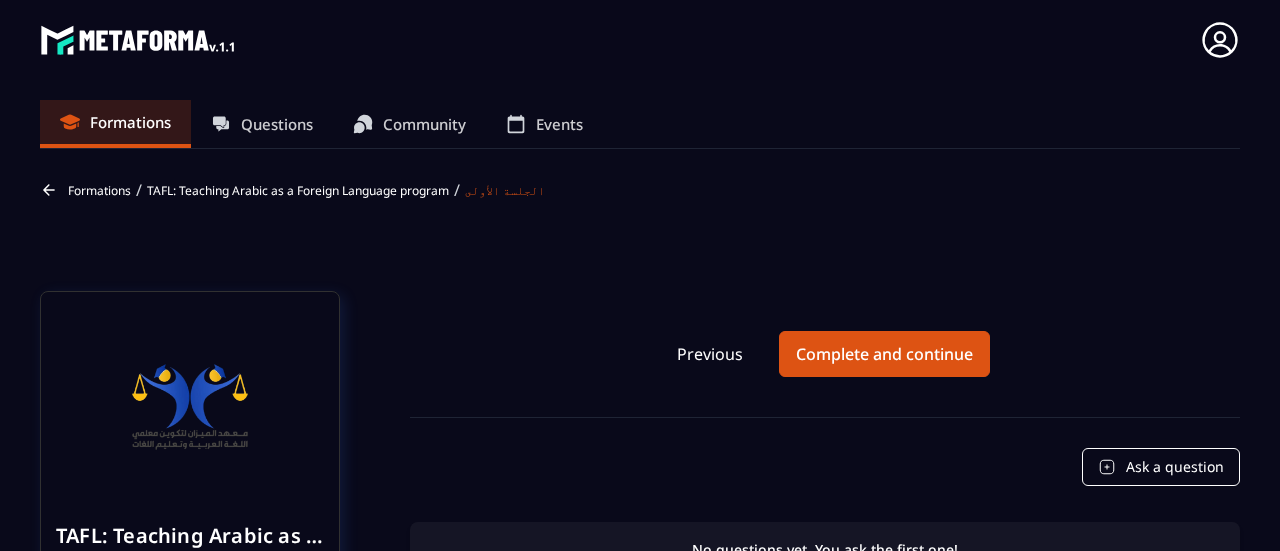 scroll, scrollTop: 68, scrollLeft: 0, axis: vertical 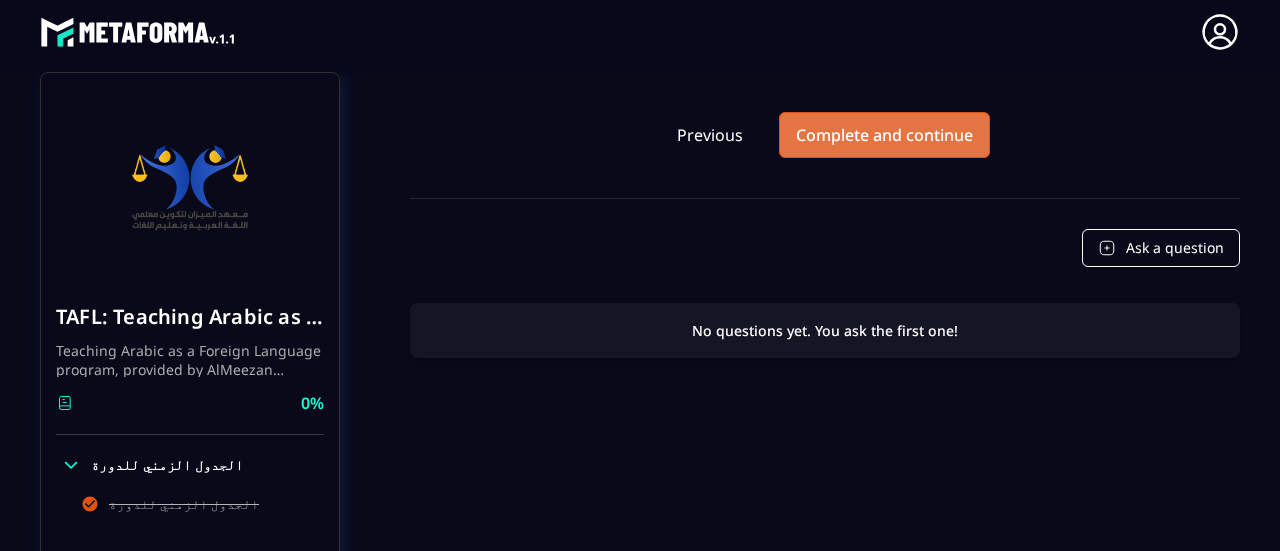 click on "Complete and continue" at bounding box center (884, 135) 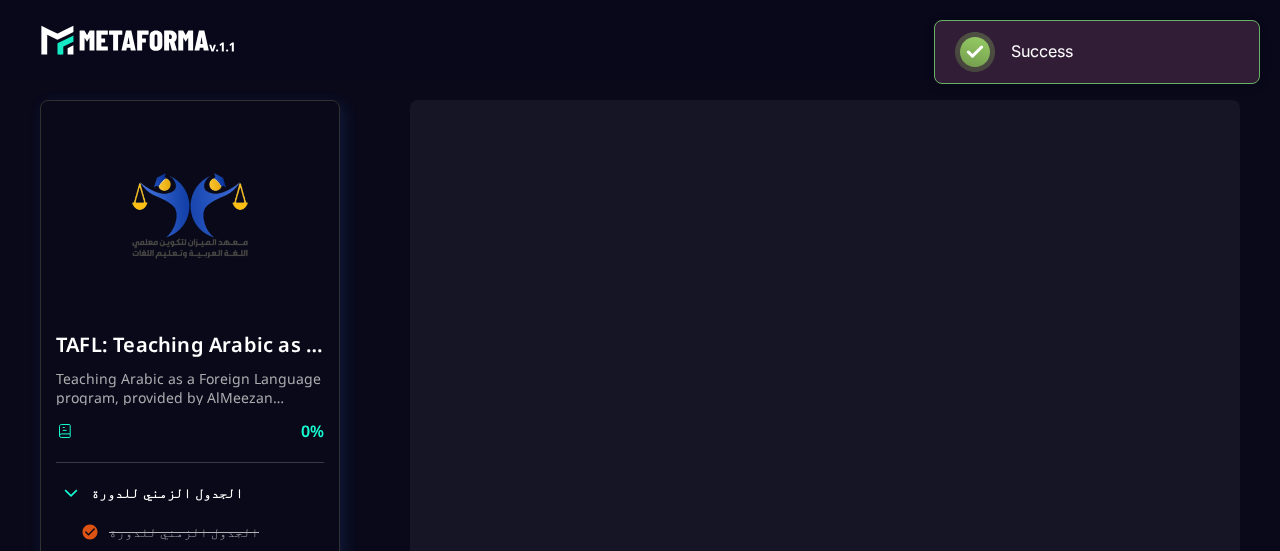 scroll, scrollTop: 8, scrollLeft: 0, axis: vertical 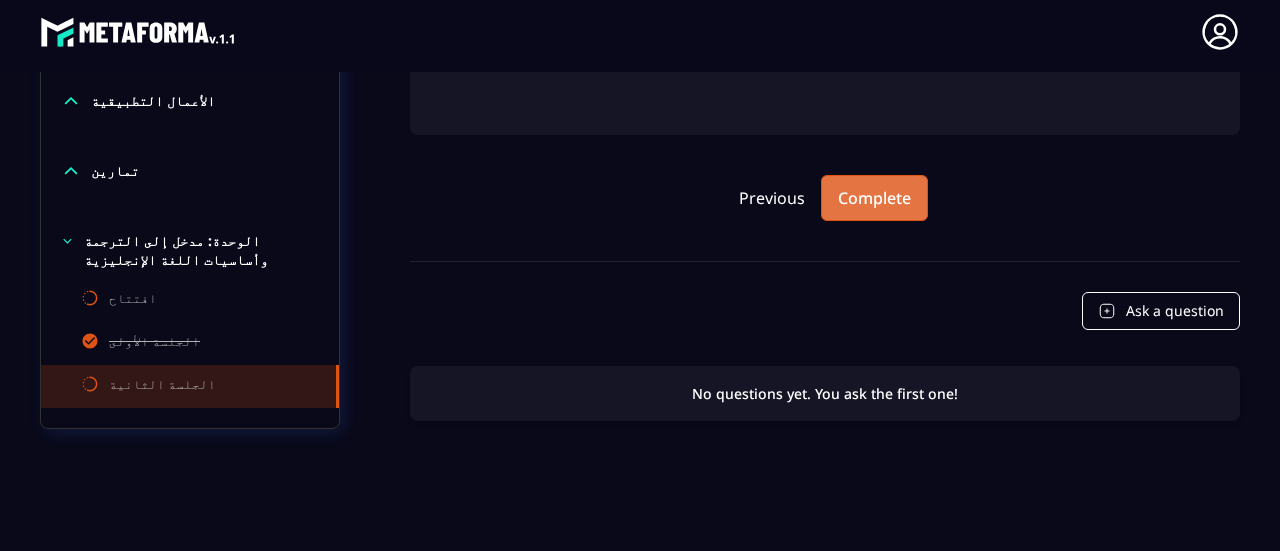 click on "Complete" at bounding box center [874, 198] 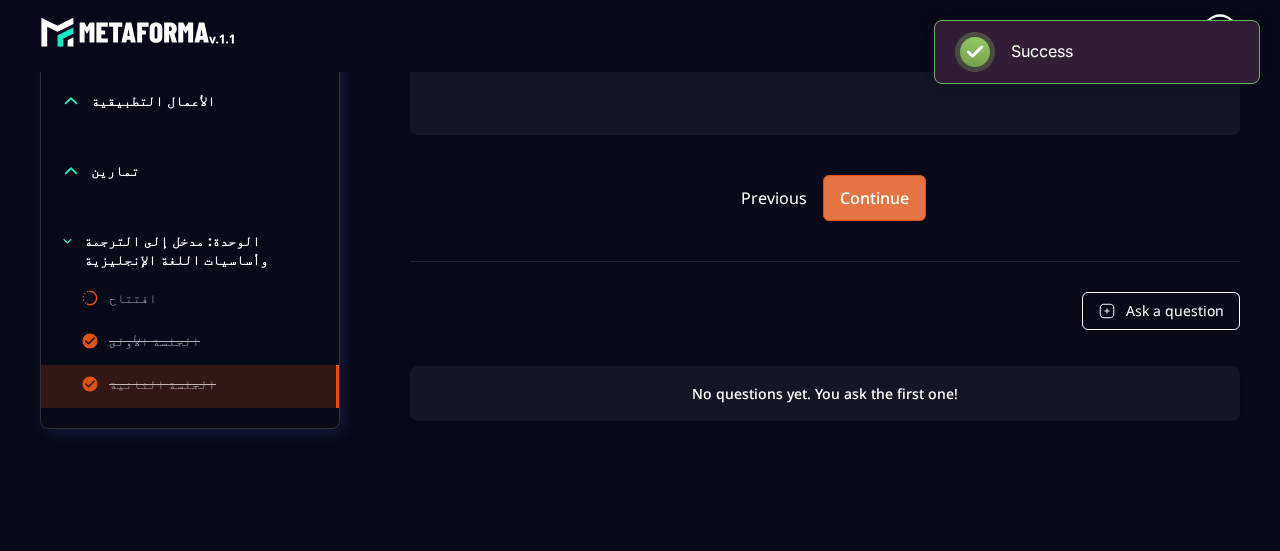 click on "Continue" at bounding box center [874, 198] 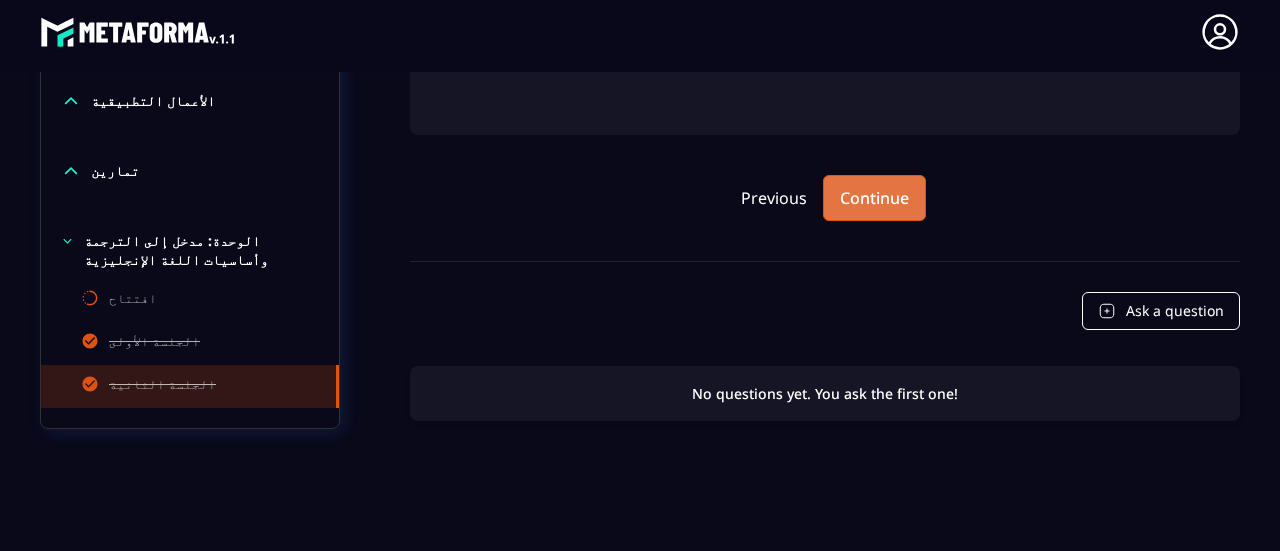 click on "Continue" at bounding box center (874, 198) 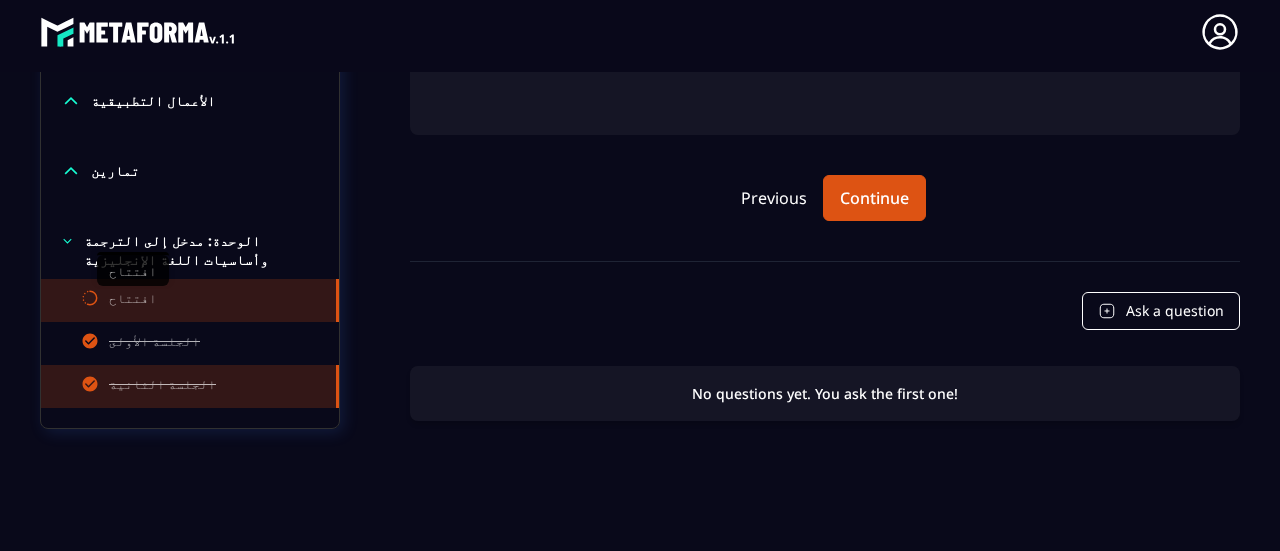 click on "افتتاح" at bounding box center (133, 300) 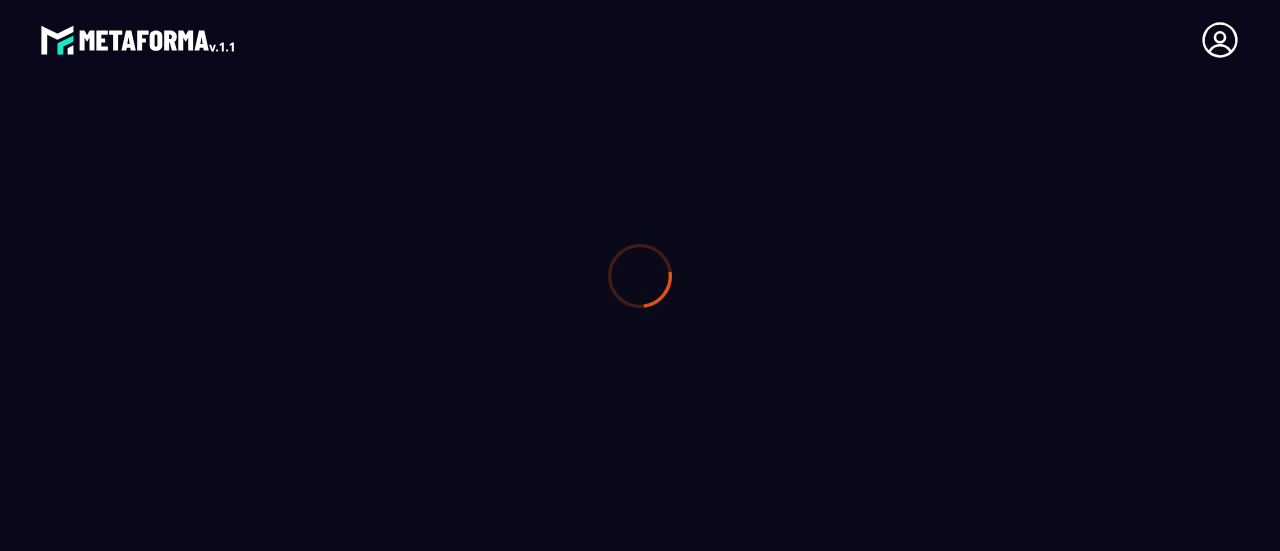 scroll, scrollTop: 0, scrollLeft: 0, axis: both 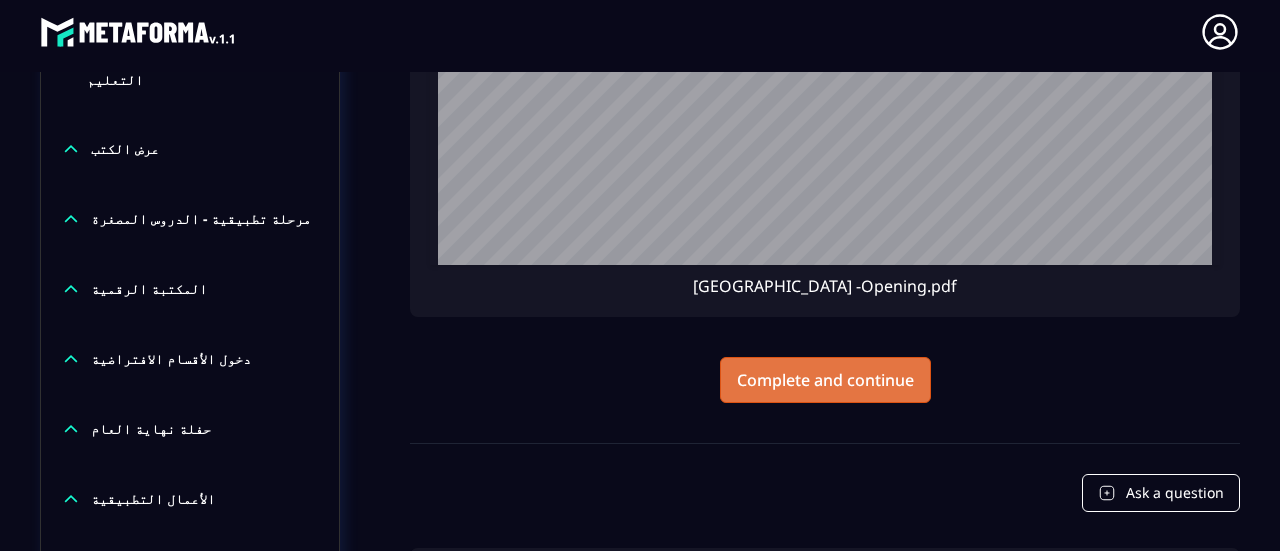 click on "Complete and continue" at bounding box center (825, 380) 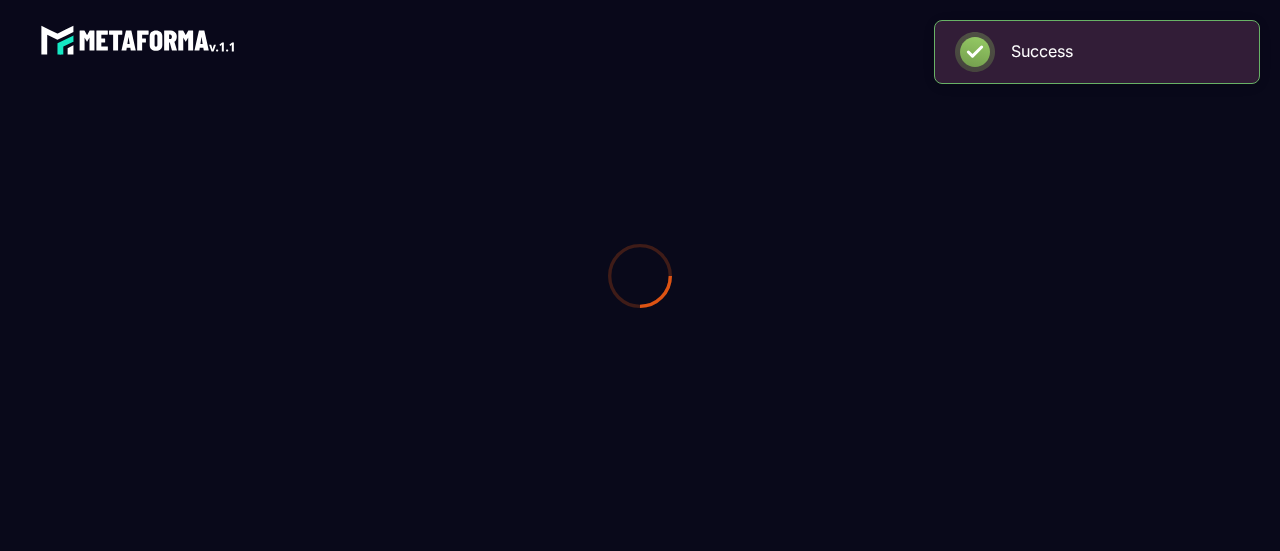 scroll, scrollTop: 0, scrollLeft: 0, axis: both 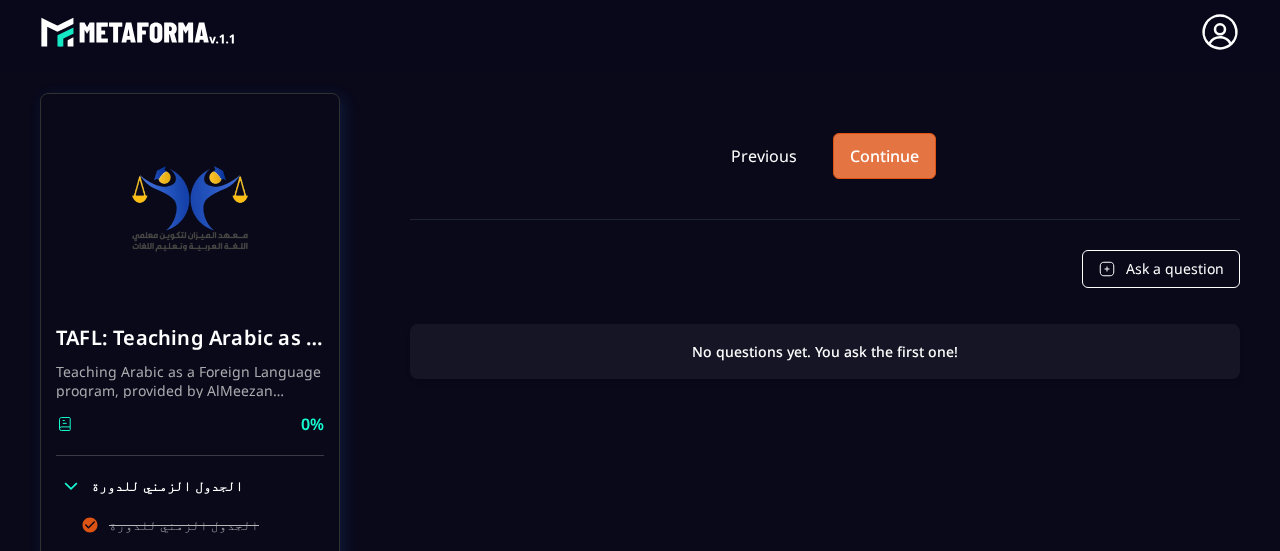 click on "Continue" at bounding box center [884, 156] 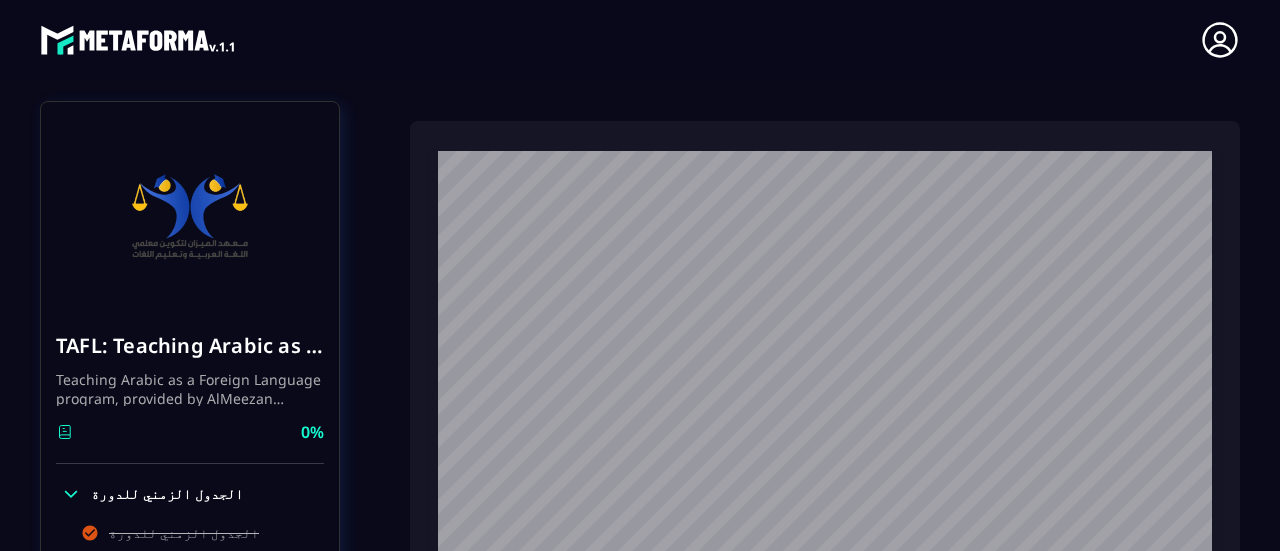 scroll, scrollTop: 211, scrollLeft: 0, axis: vertical 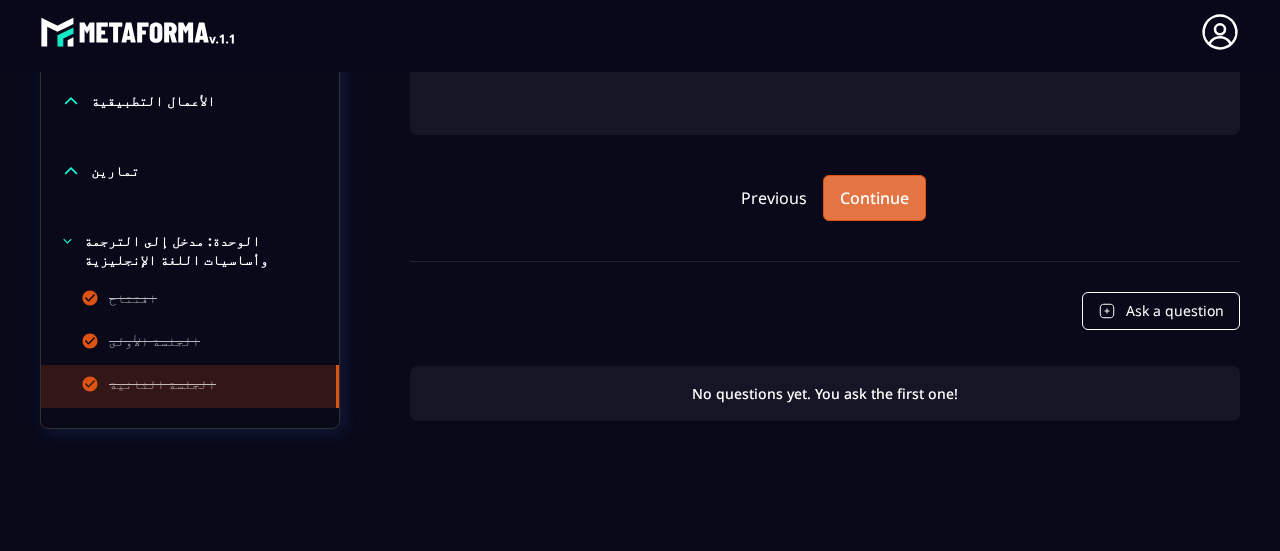 click on "Continue" at bounding box center (874, 198) 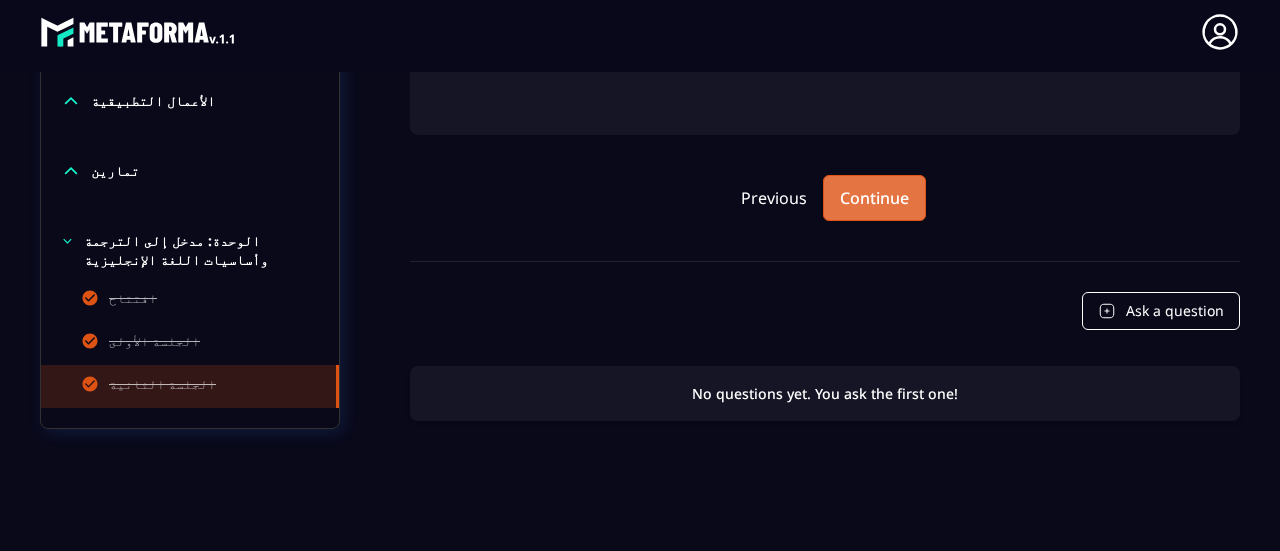 click on "Continue" at bounding box center [874, 198] 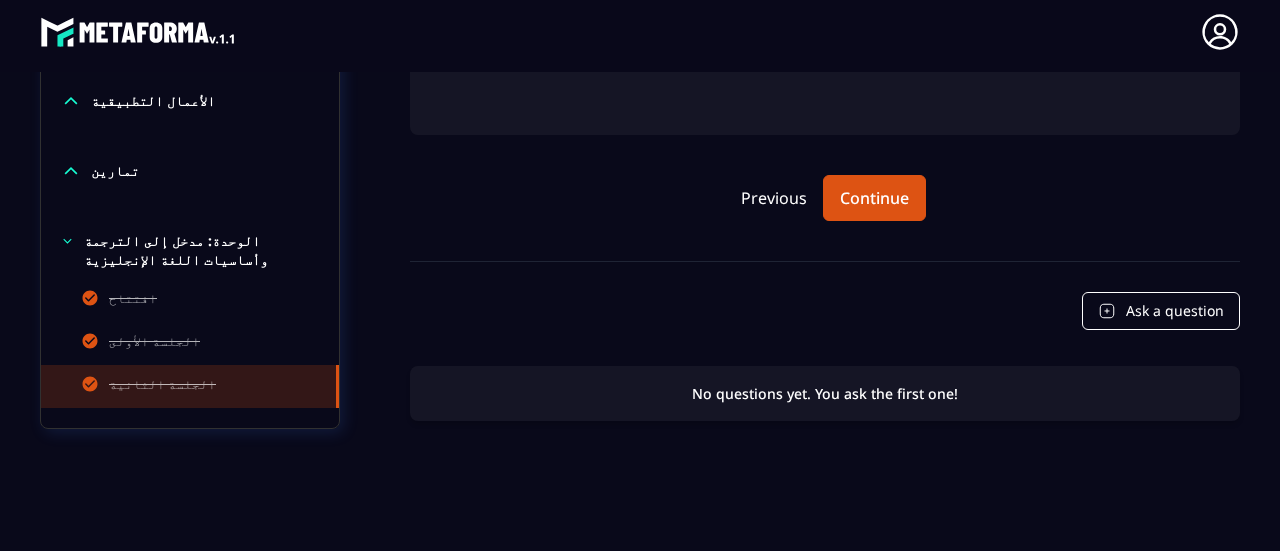 click on "الوحدة: مدخل إلى الترجمة وأساسيات اللغة الإنجليزية" at bounding box center [201, 250] 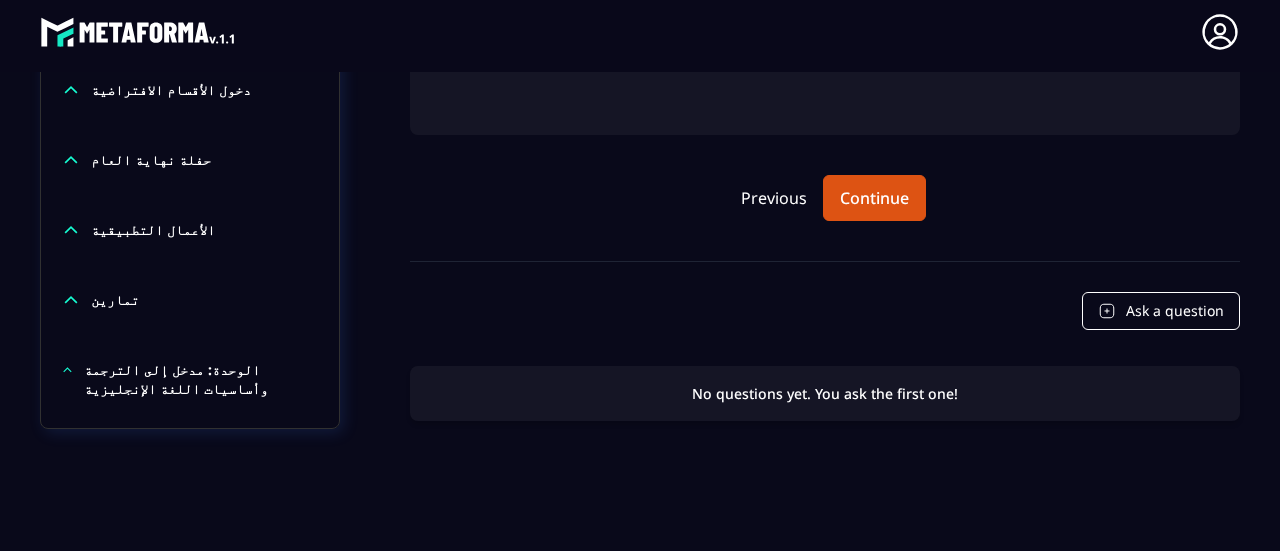 click on "الوحدة: مدخل إلى الترجمة وأساسيات اللغة الإنجليزية" at bounding box center (201, 379) 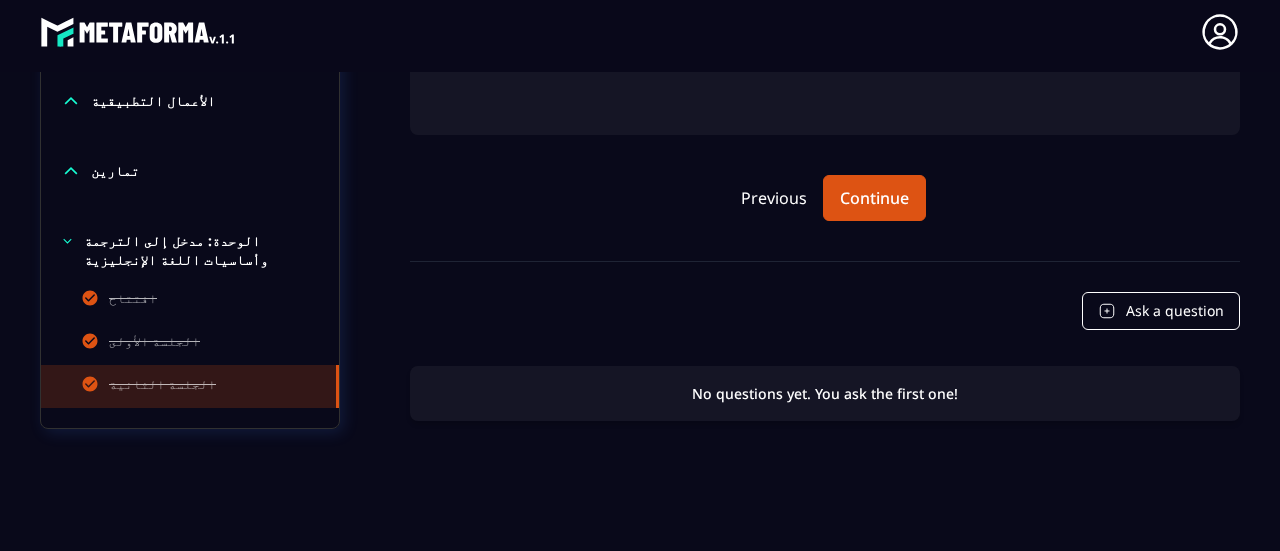 drag, startPoint x: 338, startPoint y: 397, endPoint x: 345, endPoint y: 411, distance: 15.652476 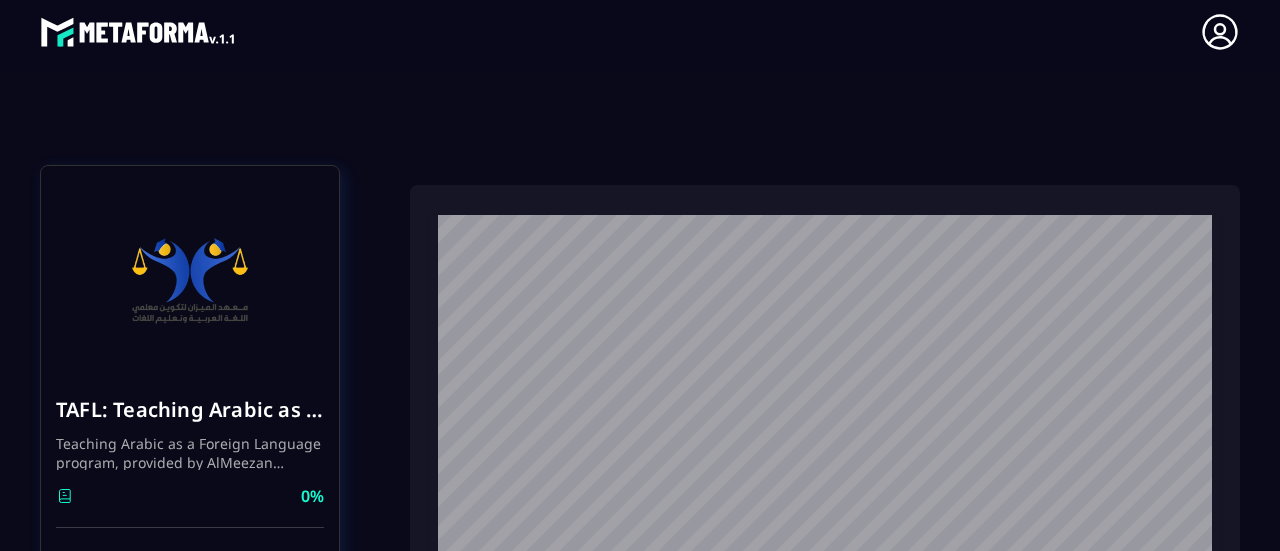scroll, scrollTop: 0, scrollLeft: 0, axis: both 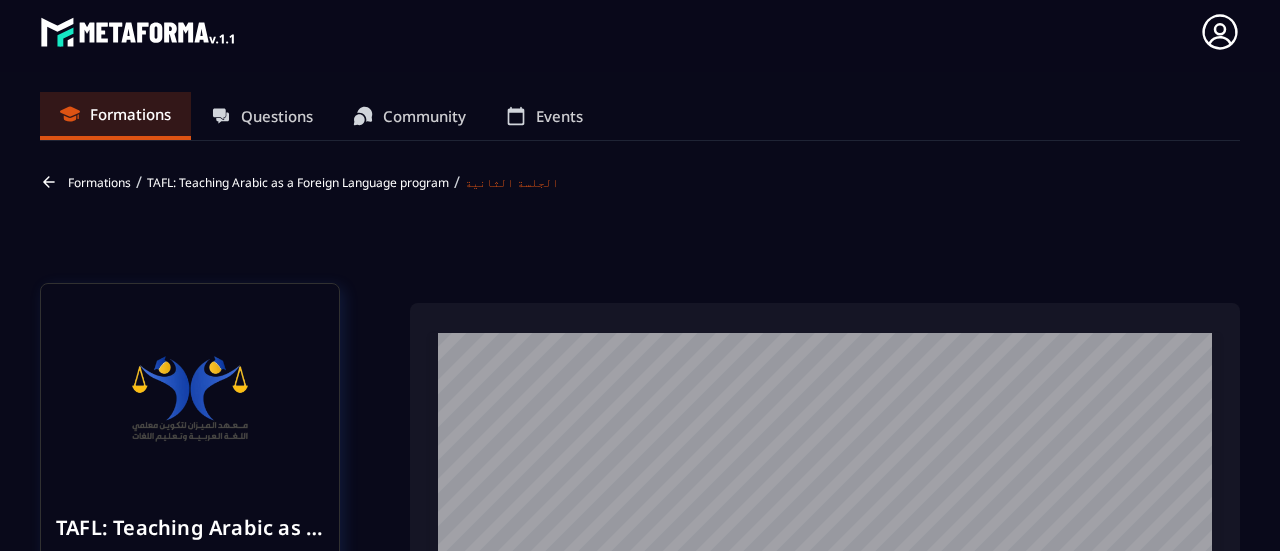 click on "Formations" at bounding box center [130, 114] 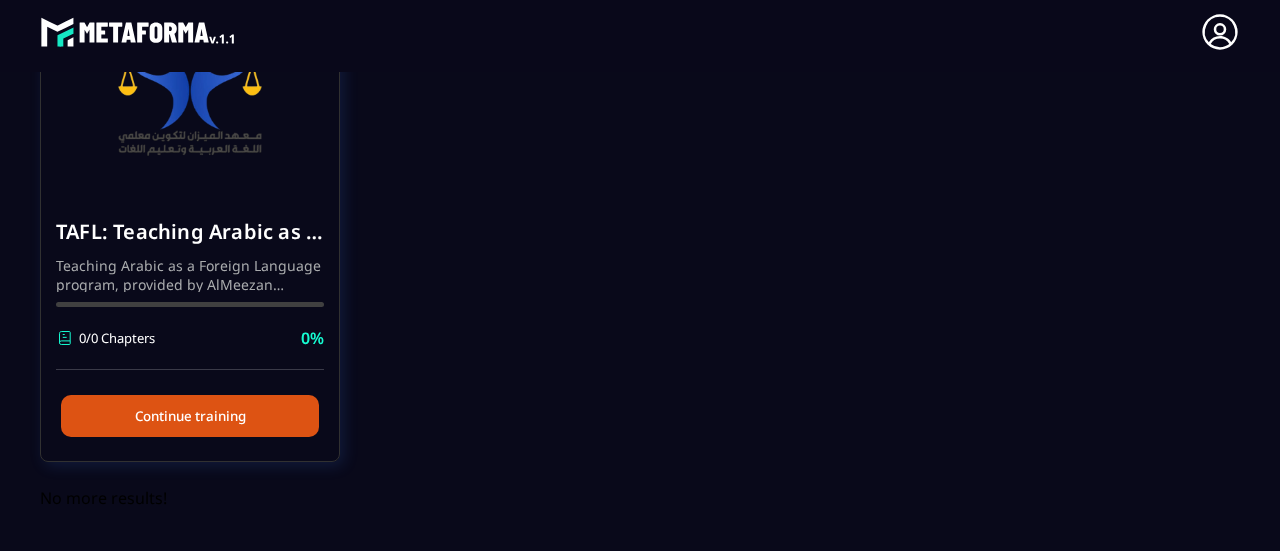scroll, scrollTop: 253, scrollLeft: 0, axis: vertical 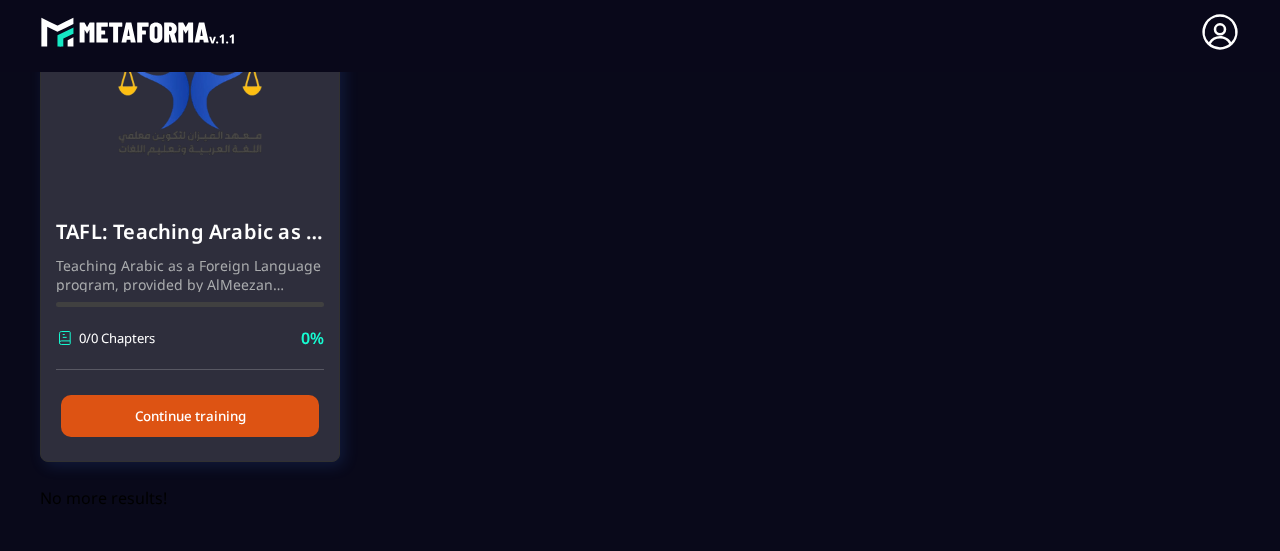 click on "Continue training" at bounding box center (190, 416) 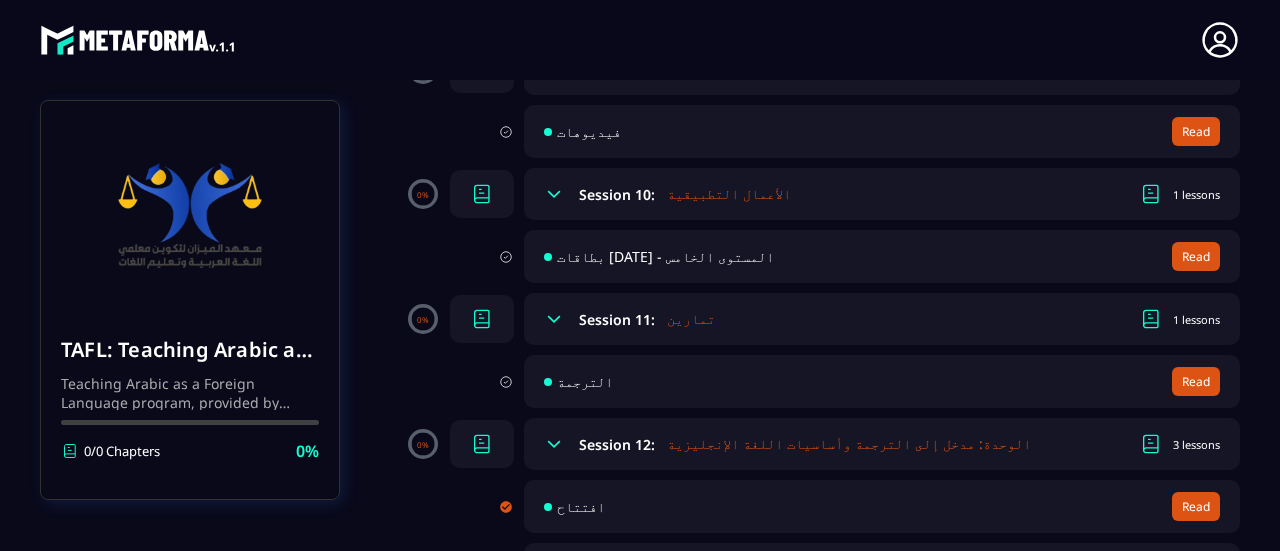 scroll, scrollTop: 2777, scrollLeft: 0, axis: vertical 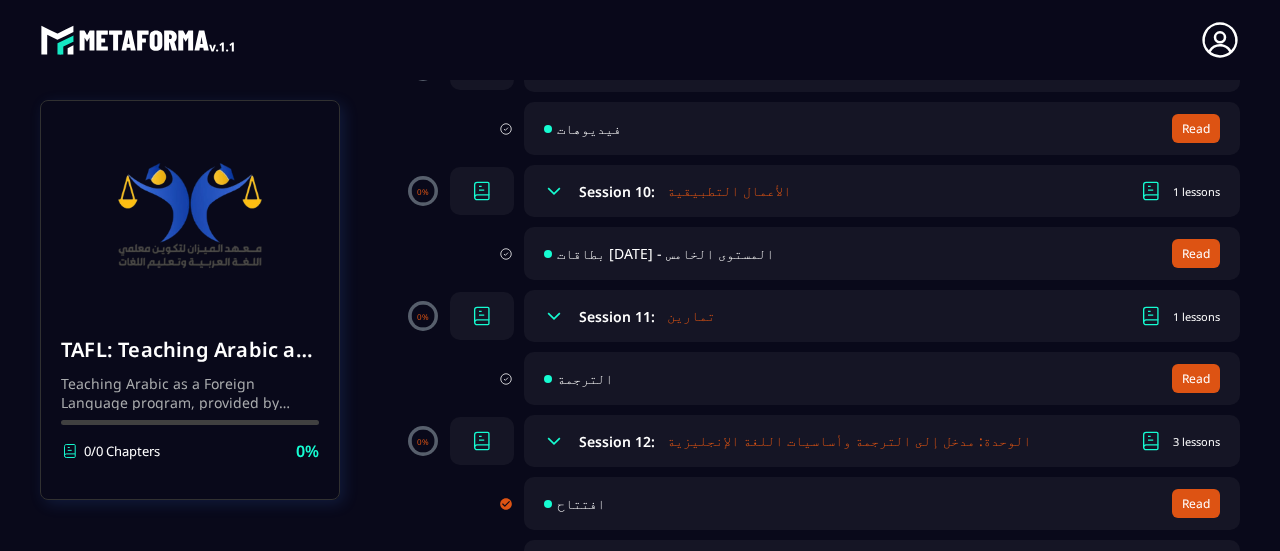 click on "Read" at bounding box center [1196, 378] 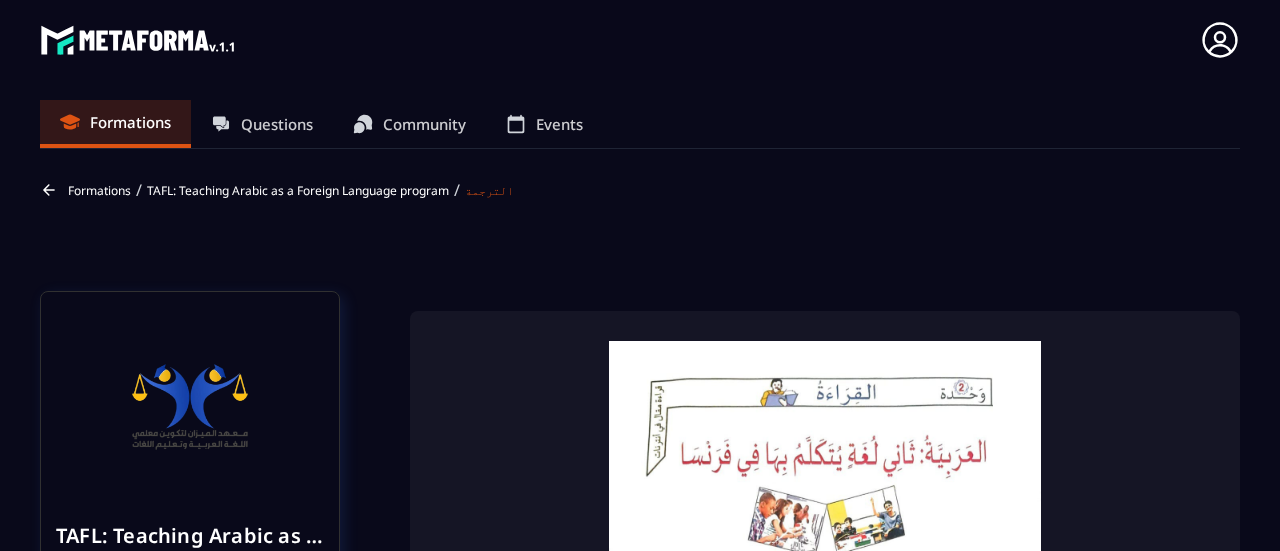 scroll, scrollTop: 164, scrollLeft: 0, axis: vertical 